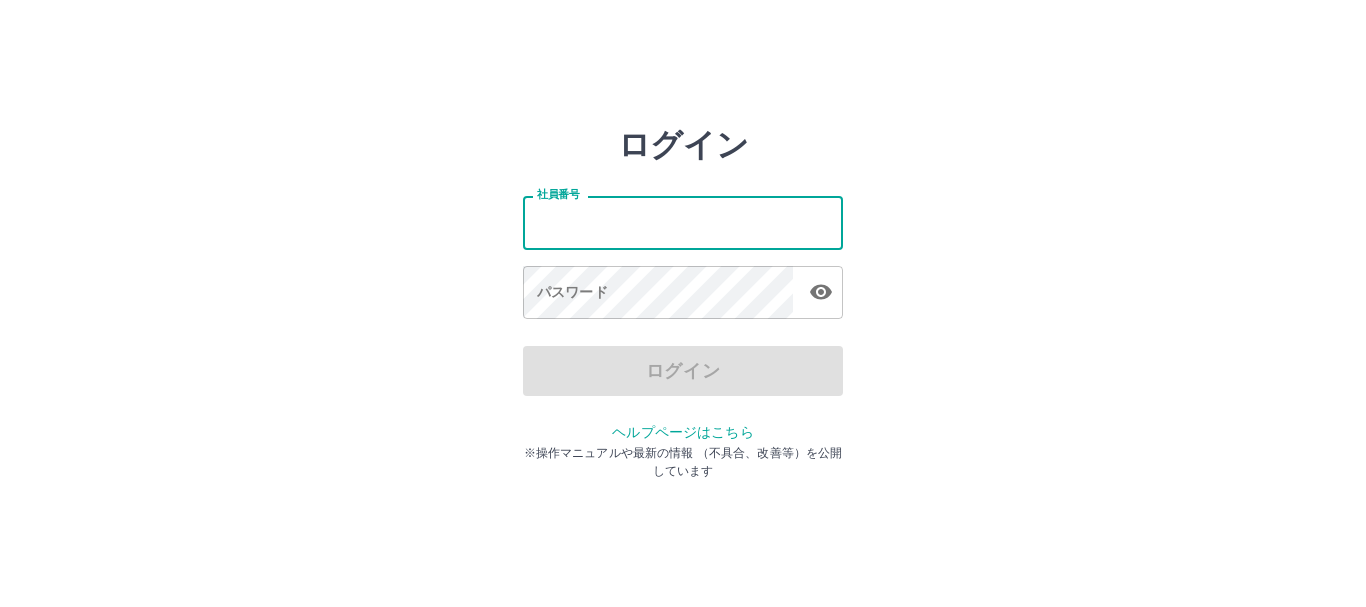 scroll, scrollTop: 0, scrollLeft: 0, axis: both 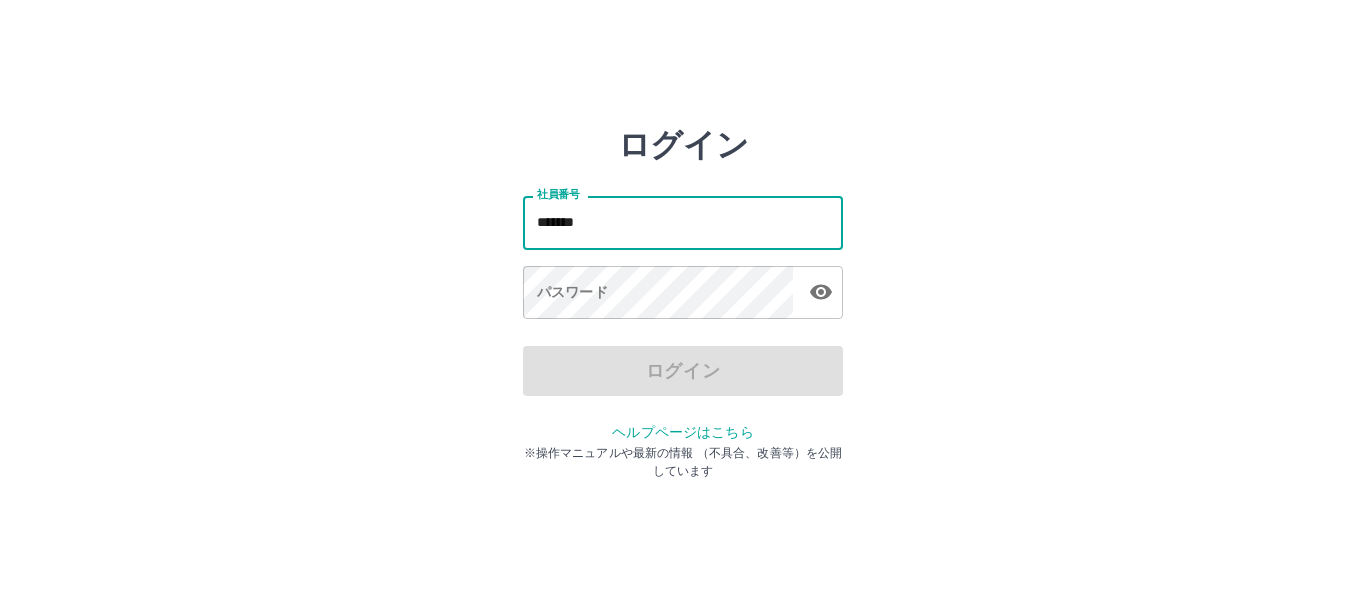 type on "*******" 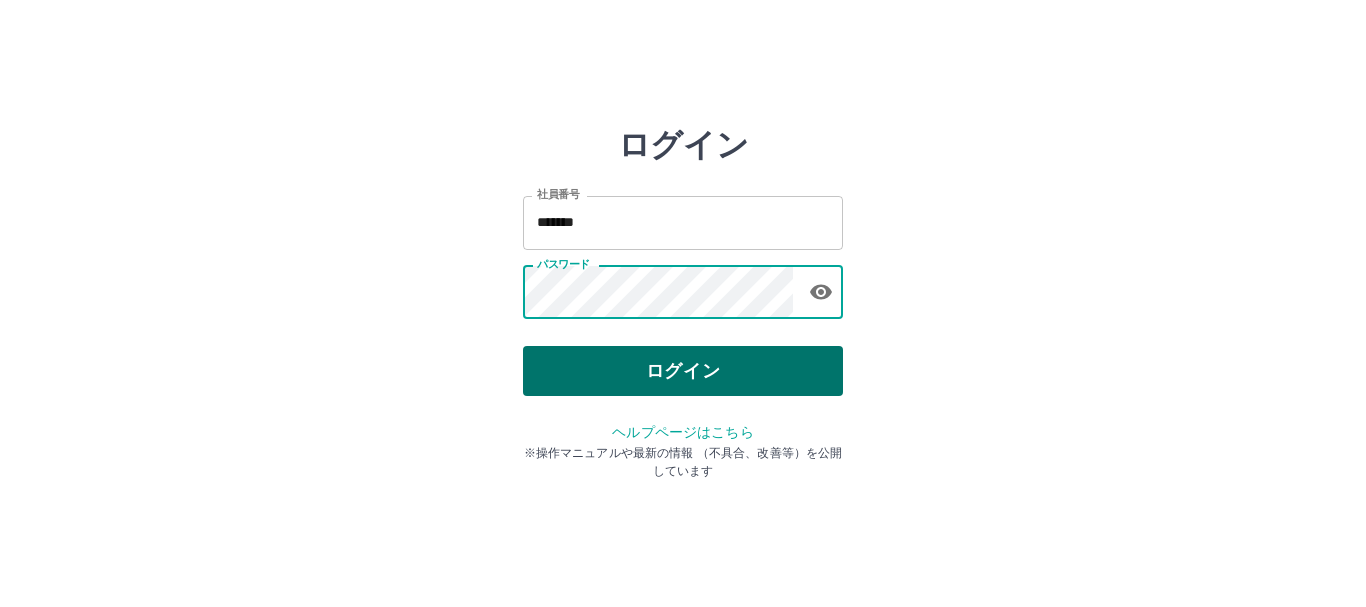 click on "ログイン" at bounding box center (683, 371) 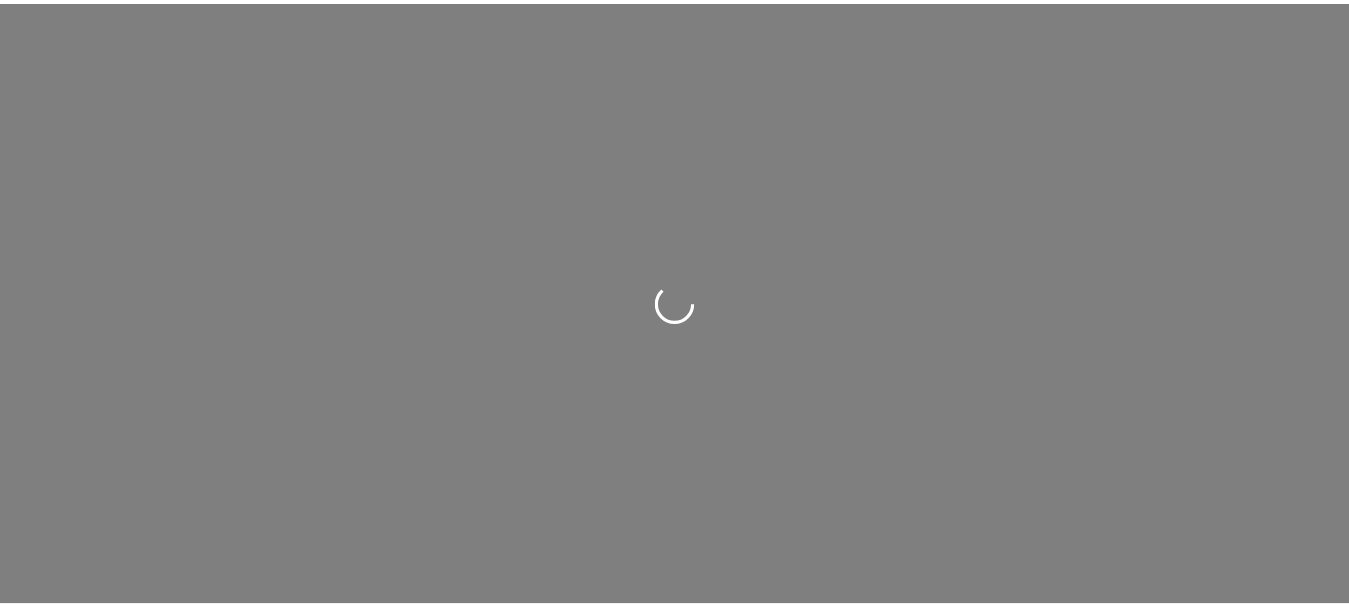 scroll, scrollTop: 0, scrollLeft: 0, axis: both 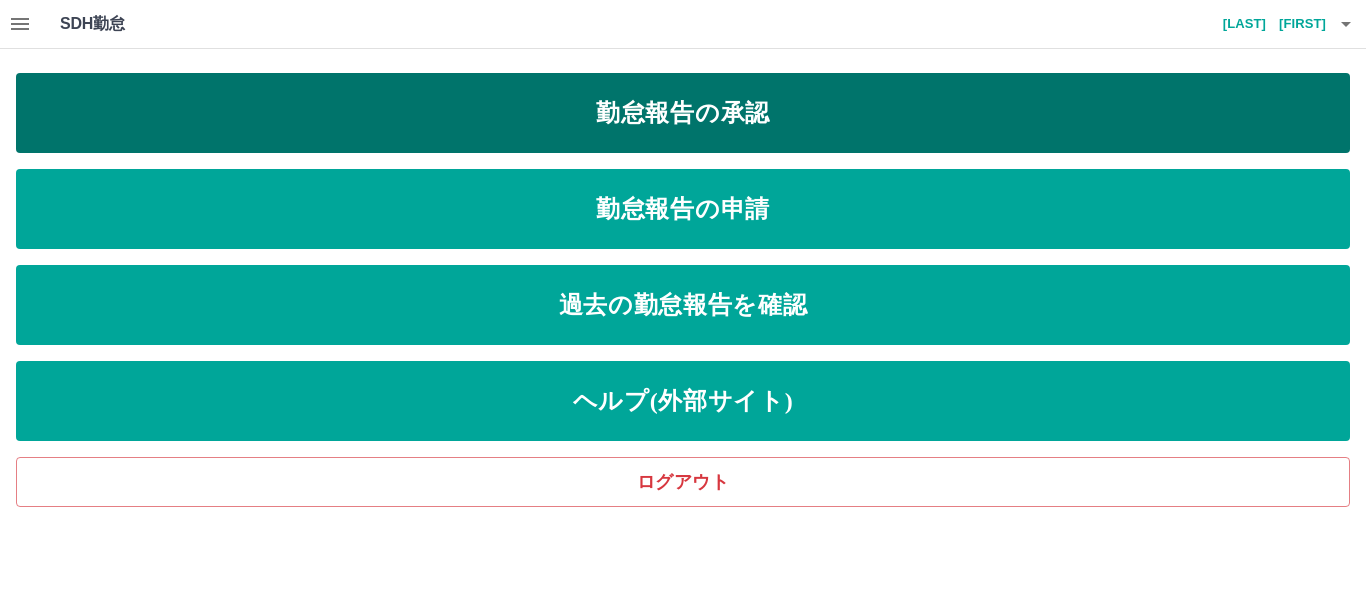 click on "勤怠報告の承認" at bounding box center (683, 113) 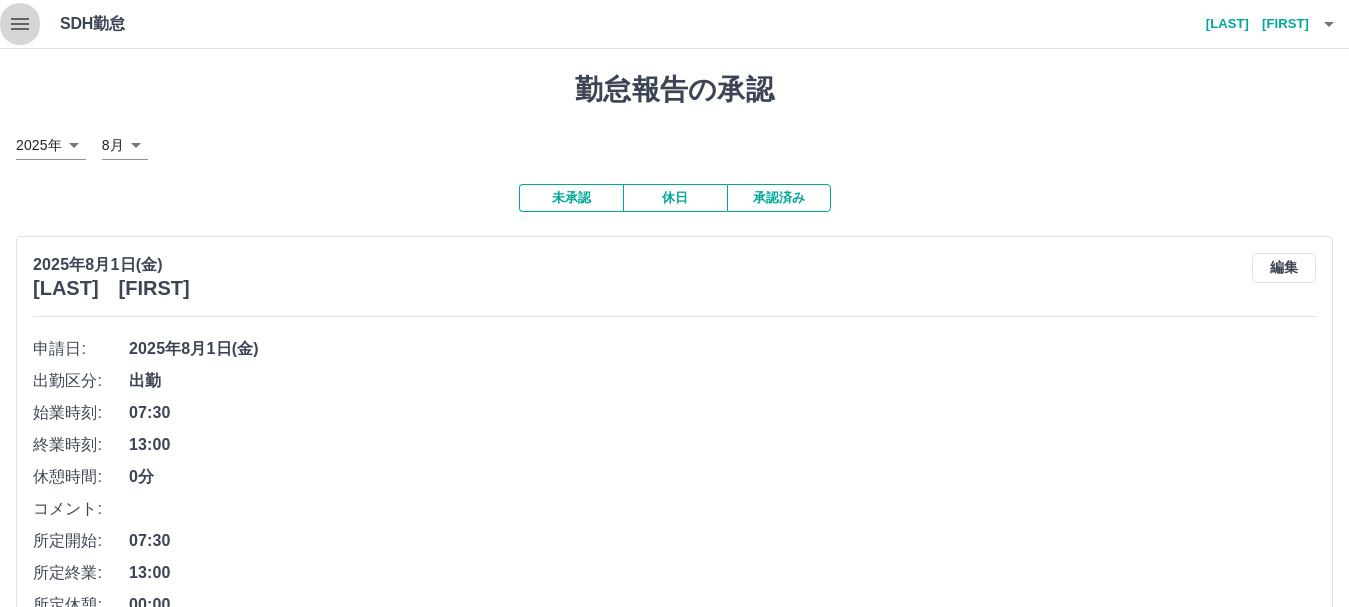 click 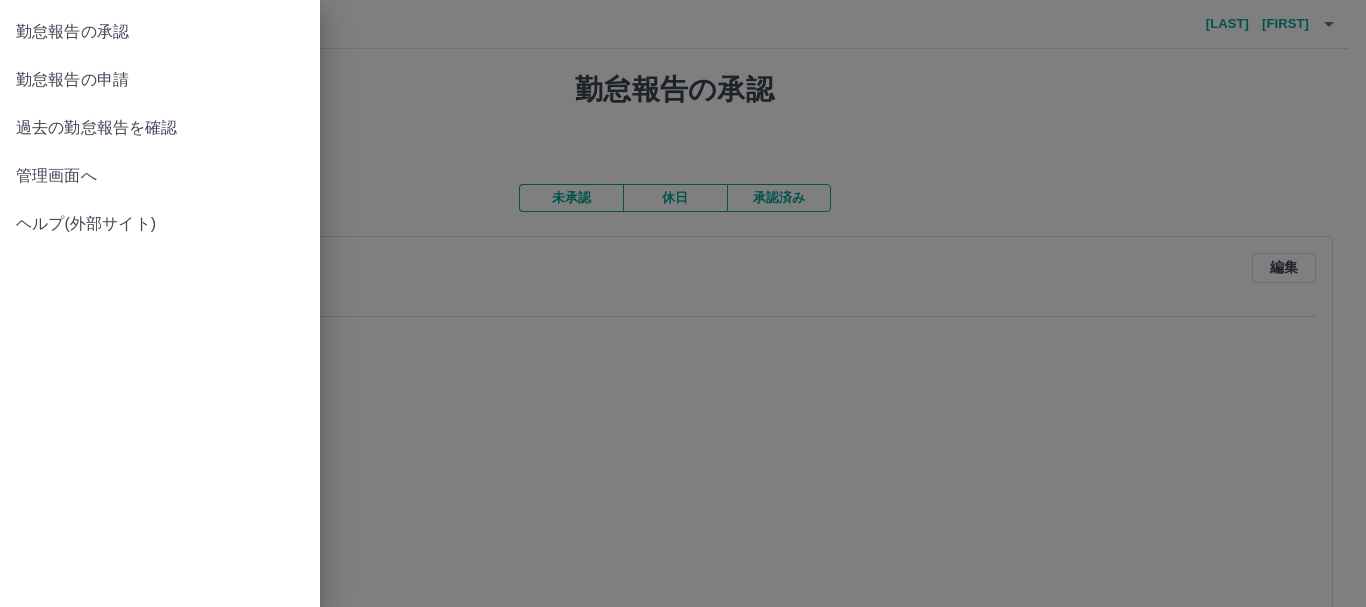 click on "管理画面へ" at bounding box center (160, 176) 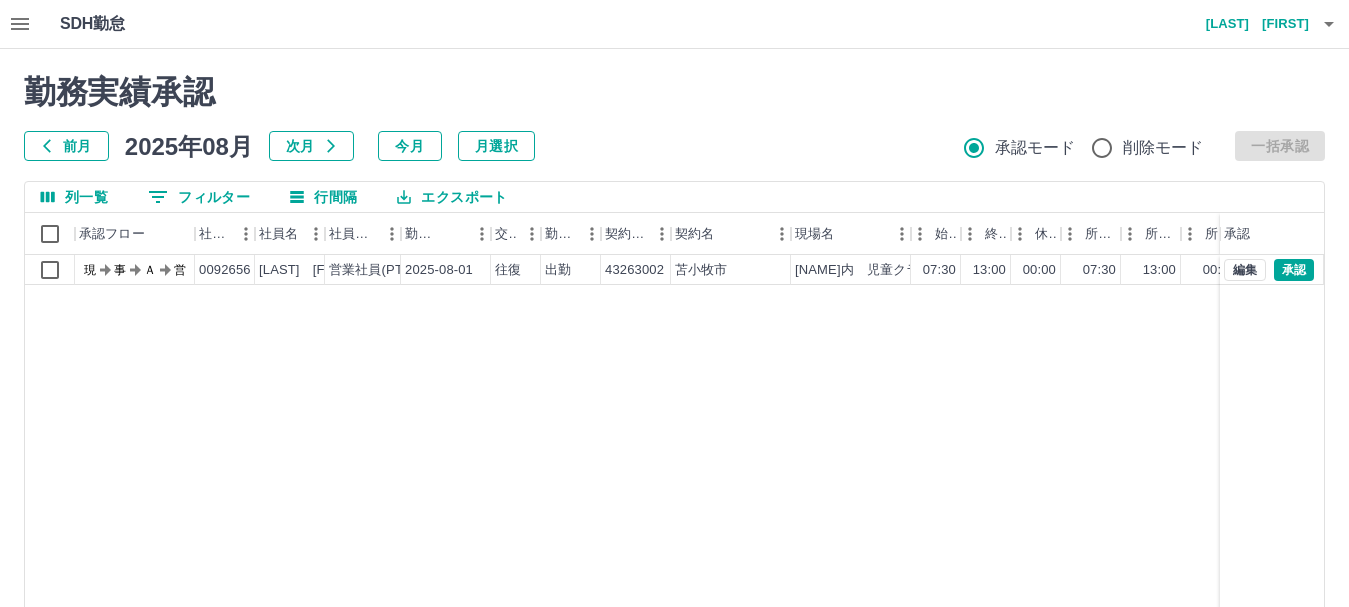 click on "前月" at bounding box center (66, 146) 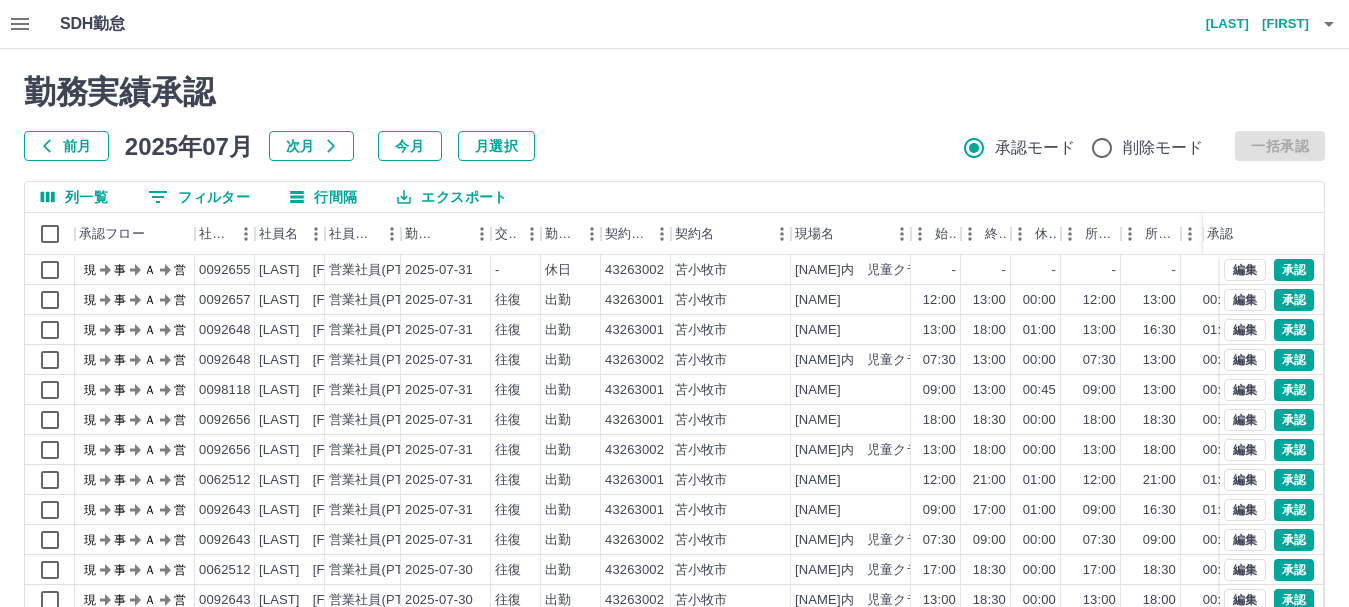 scroll, scrollTop: 238, scrollLeft: 0, axis: vertical 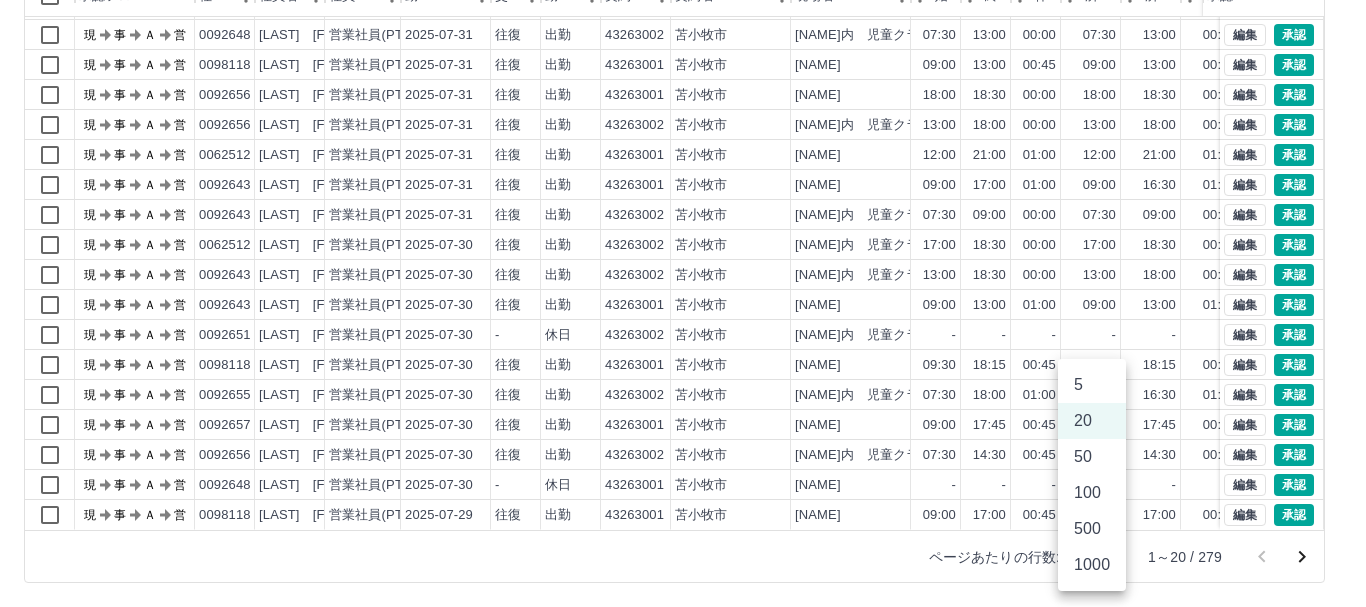 click on "SDH勤怠 [LAST]　[FIRST] 勤務実績承認 前月 2025年07月 次月 今月 月選択 承認モード 削除モード 一括承認 列一覧 0 フィルター 行間隔 エクスポート 承認フロー 社員番号 社員名 社員区分 勤務日 交通費 勤務区分 契約コード 契約名 現場名 始業 終業 休憩 所定開始 所定終業 所定休憩 拘束 勤務 遅刻等 コメント ステータス 承認 現 事 Ａ 営 0092657 [LAST]　[FIRST] 営業社員(PT契約) [DATE] 往復 出勤 43263001 [CITY] [NAME] 12:00 13:00 00:00 12:00 13:00 00:00 01:00 01:00 00:00 現場責任者承認待 現 事 Ａ 営 0092648 [LAST]　[FIRST] 営業社員(PT契約) [DATE] 往復 出勤 43263001 [CITY] [NAME] 13:00 18:00 01:00 13:00 16:30 01:00 05:00 04:00 00:00 現場責任者承認待 現 事 Ａ 営 0092648 [LAST]　[FIRST] 営業社員(PT契約) [DATE] 往復 出勤 43263002 [CITY] [NAME]内　児童クラブ 07:30 -" at bounding box center [683, 184] 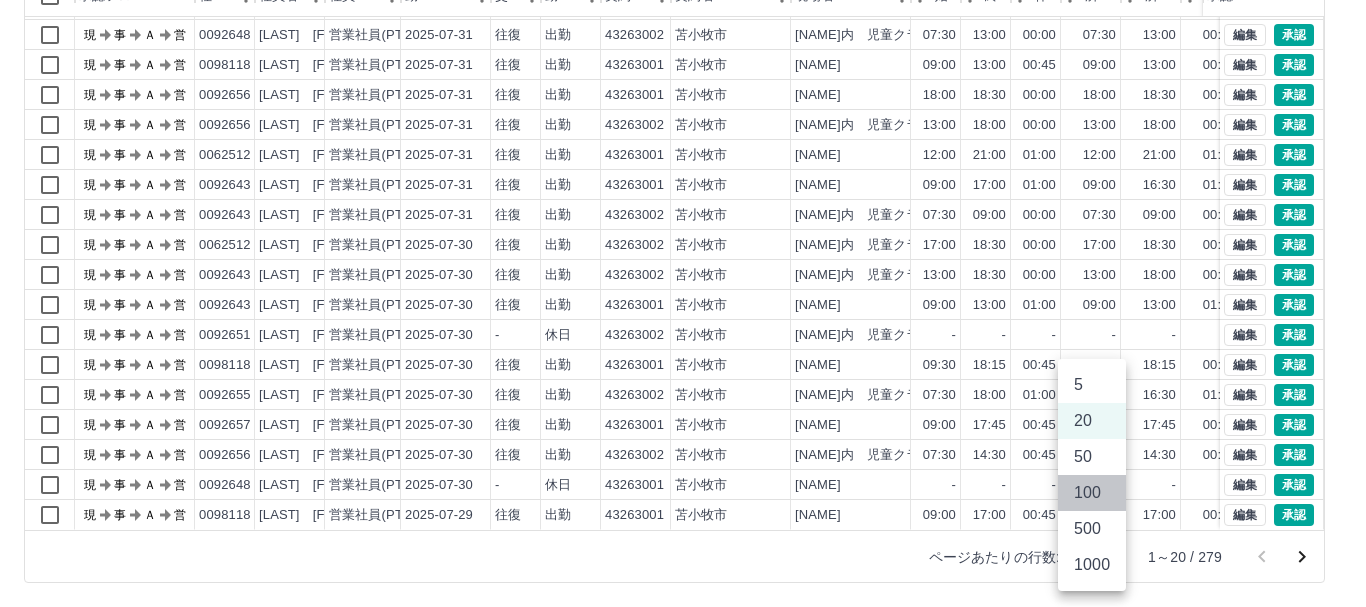 click on "100" at bounding box center (1092, 493) 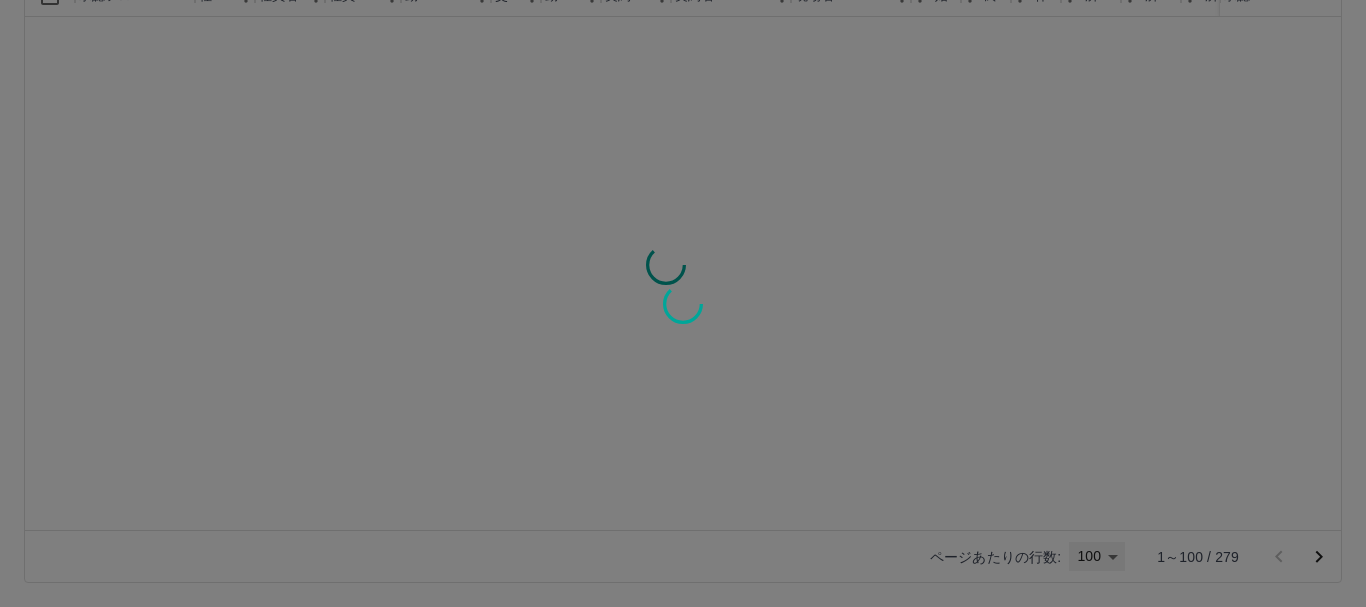 type on "***" 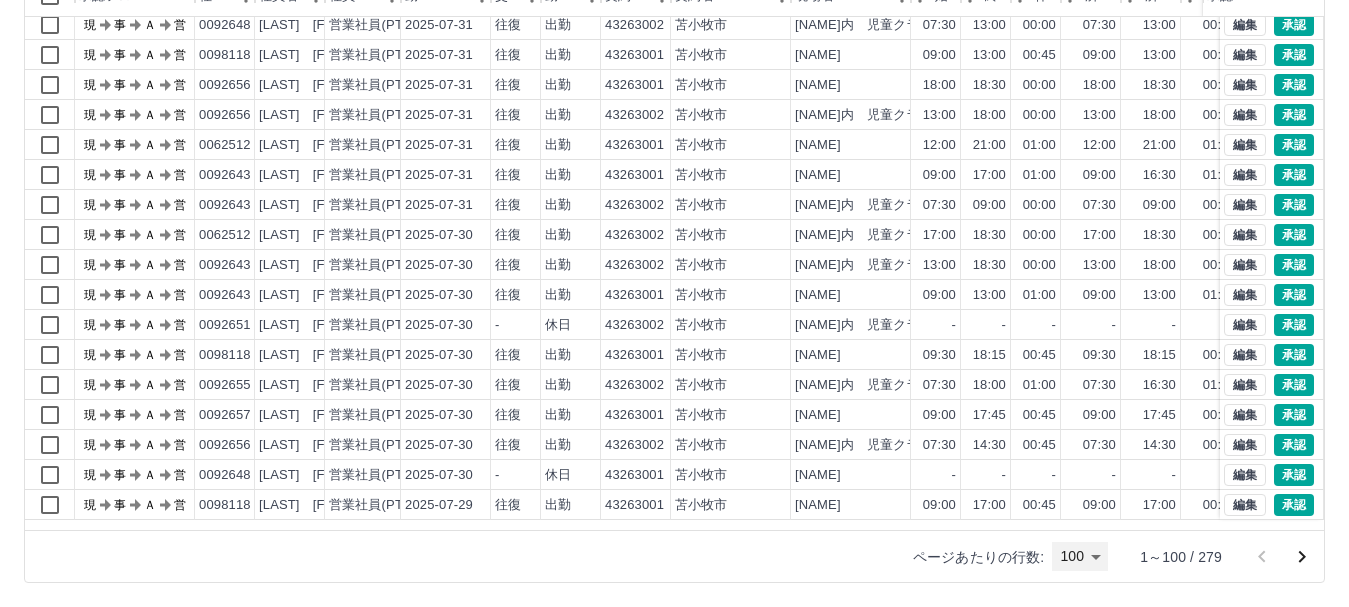 scroll, scrollTop: 0, scrollLeft: 0, axis: both 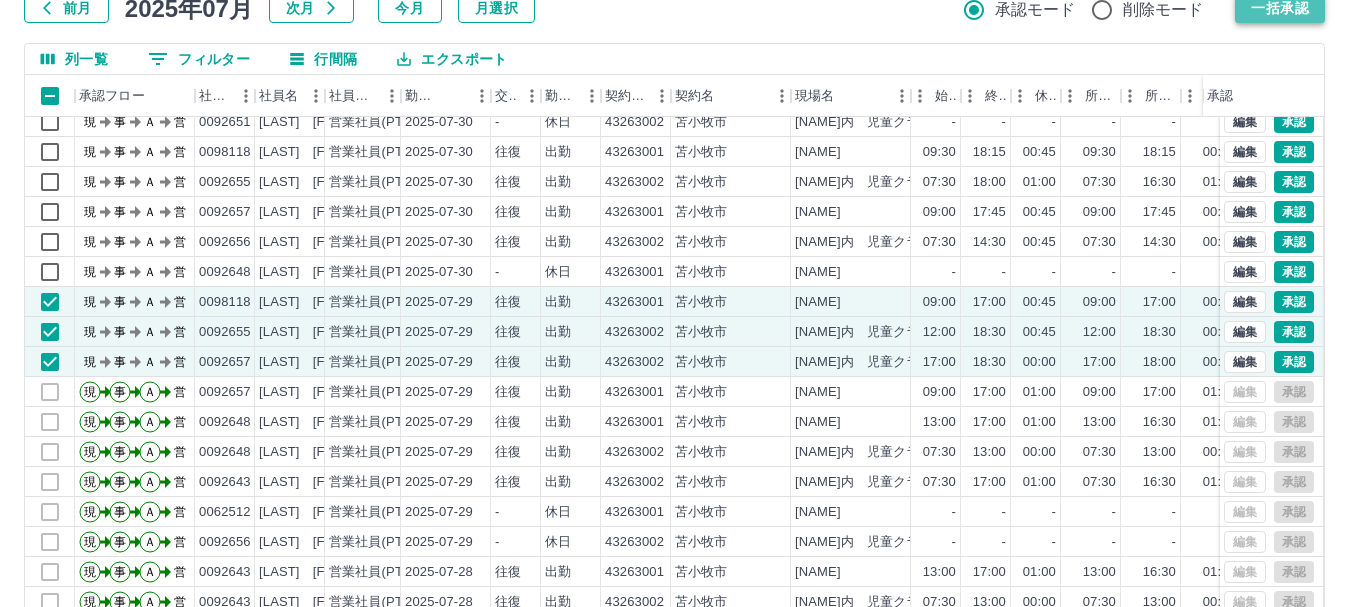 click on "一括承認" at bounding box center [1280, 8] 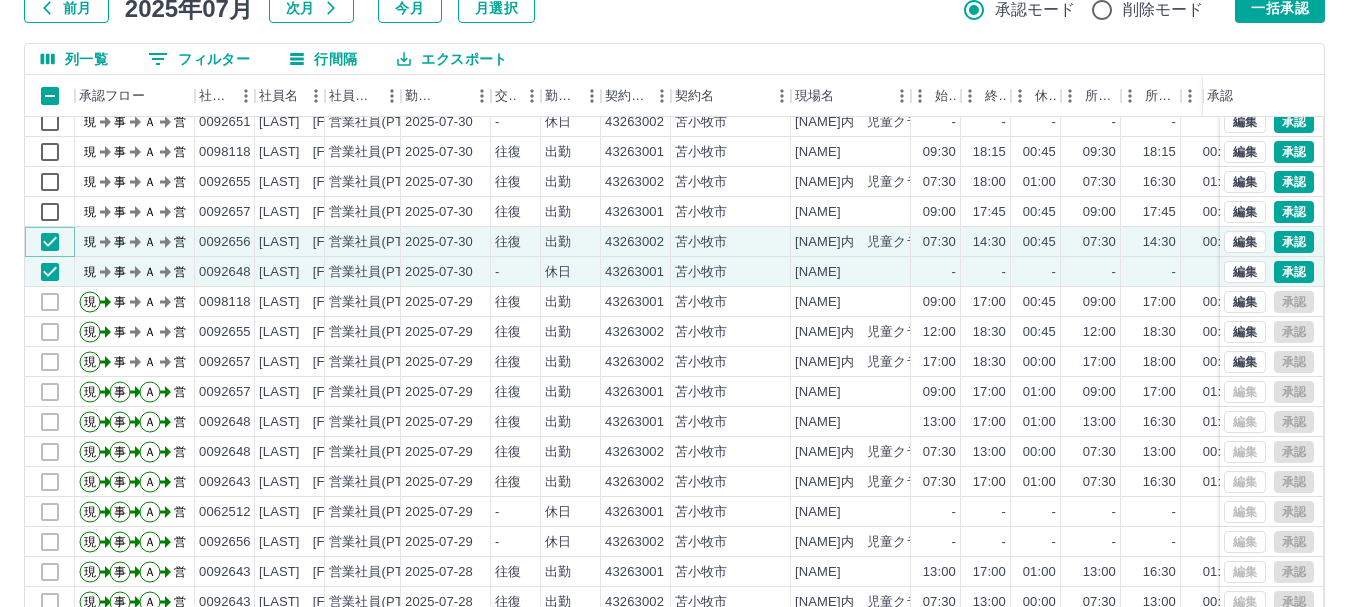 scroll, scrollTop: 300, scrollLeft: 0, axis: vertical 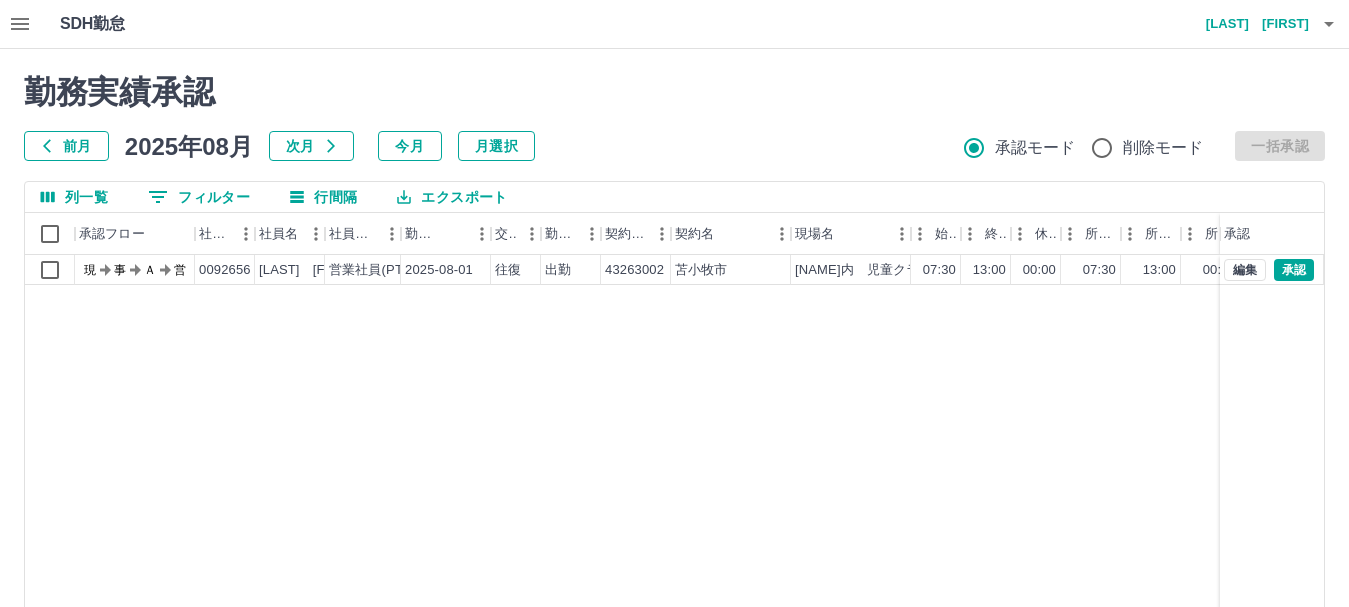 click on "現 事 Ａ 営 0092656 [LAST]　[FIRST] 営業社員(PT契約) [DATE] 往復 出勤 43263002 [CITY] [NAME]内　児童クラブ 07:30 13:00 00:00 07:30 13:00 00:00 05:30 05:30 00:00 現場責任者承認待 編集 承認" at bounding box center (898, 511) 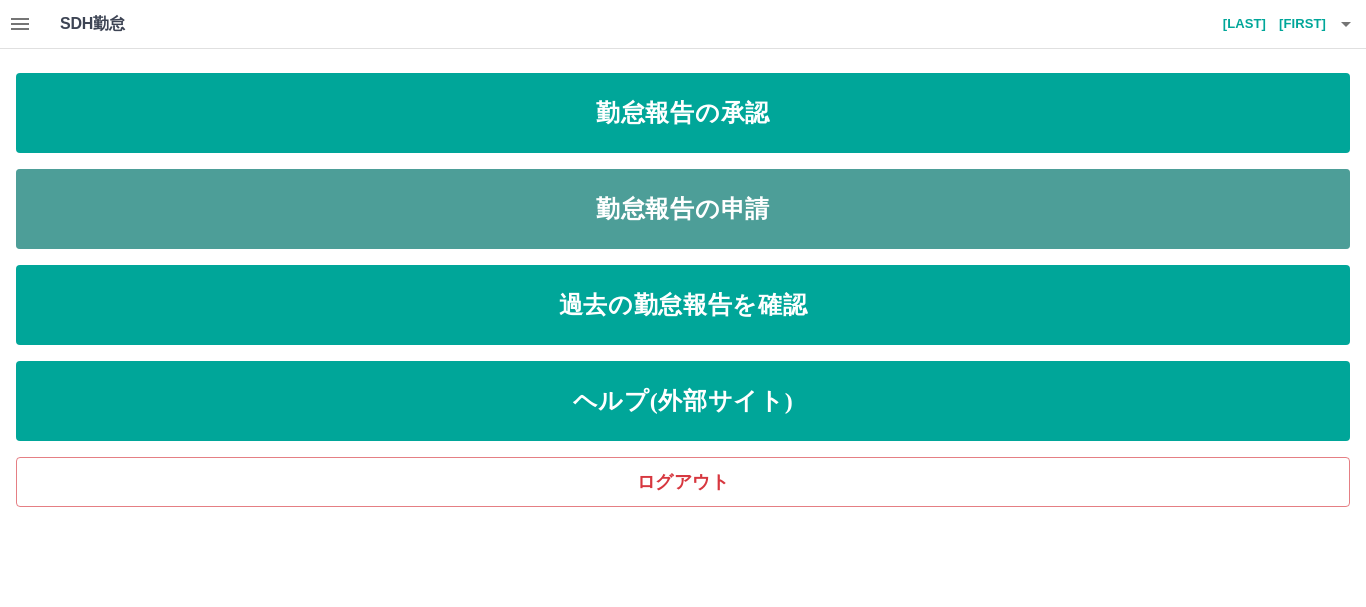 click on "勤怠報告の申請" at bounding box center [683, 209] 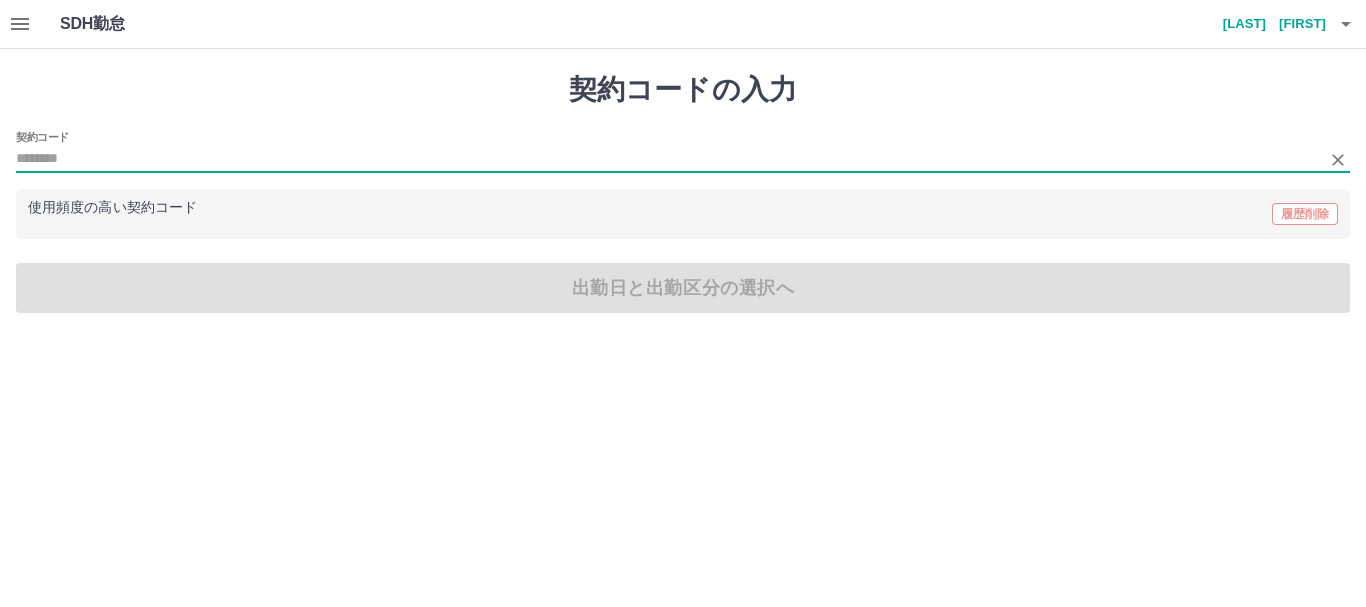 click on "契約コード" at bounding box center (668, 159) 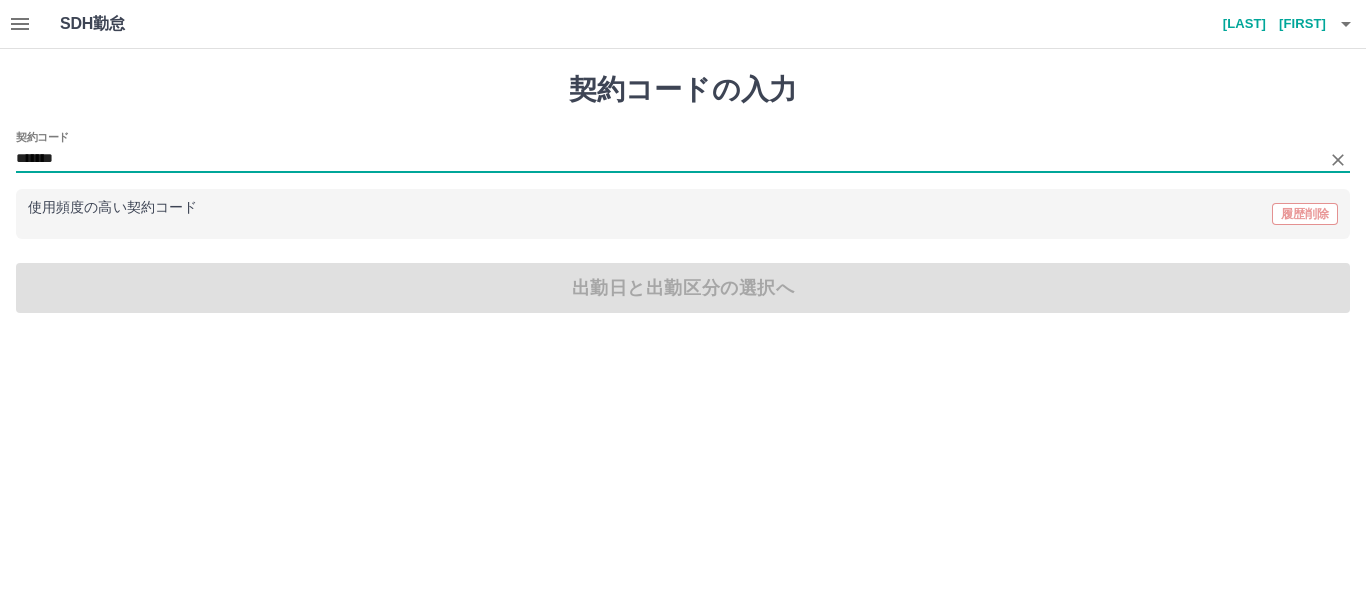 type on "*******" 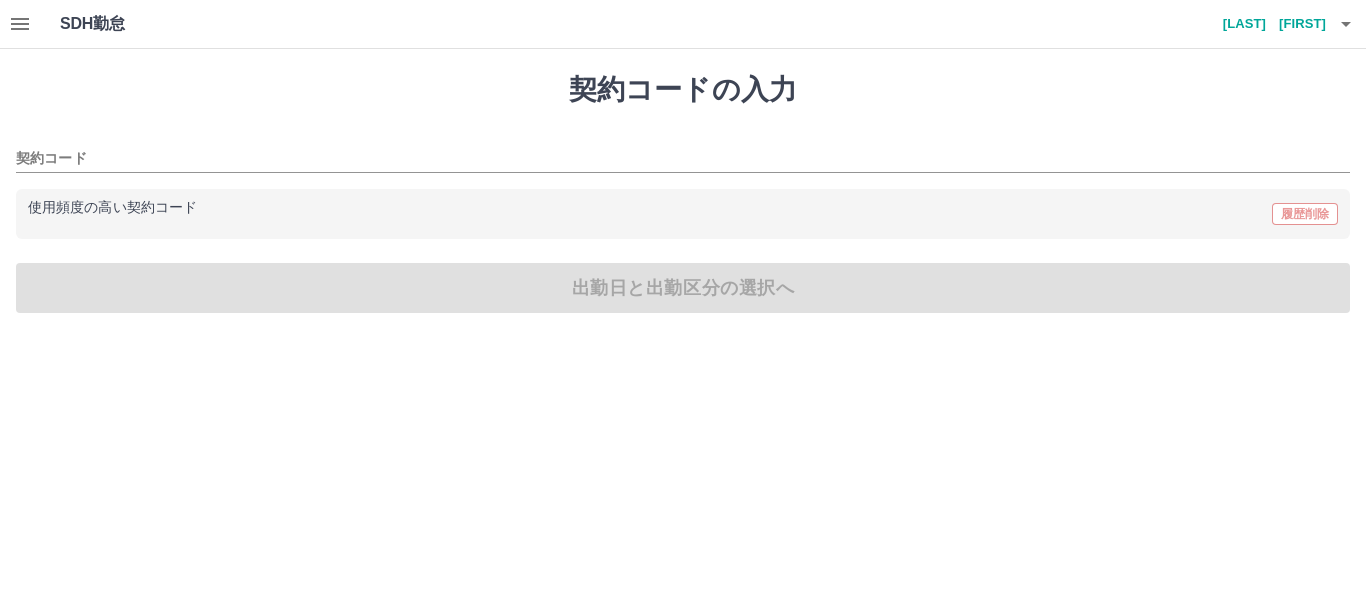 click on "契約コードの入力 契約コード 使用頻度の高い契約コード 履歴削除 出勤日と出勤区分の選択へ" at bounding box center (683, 193) 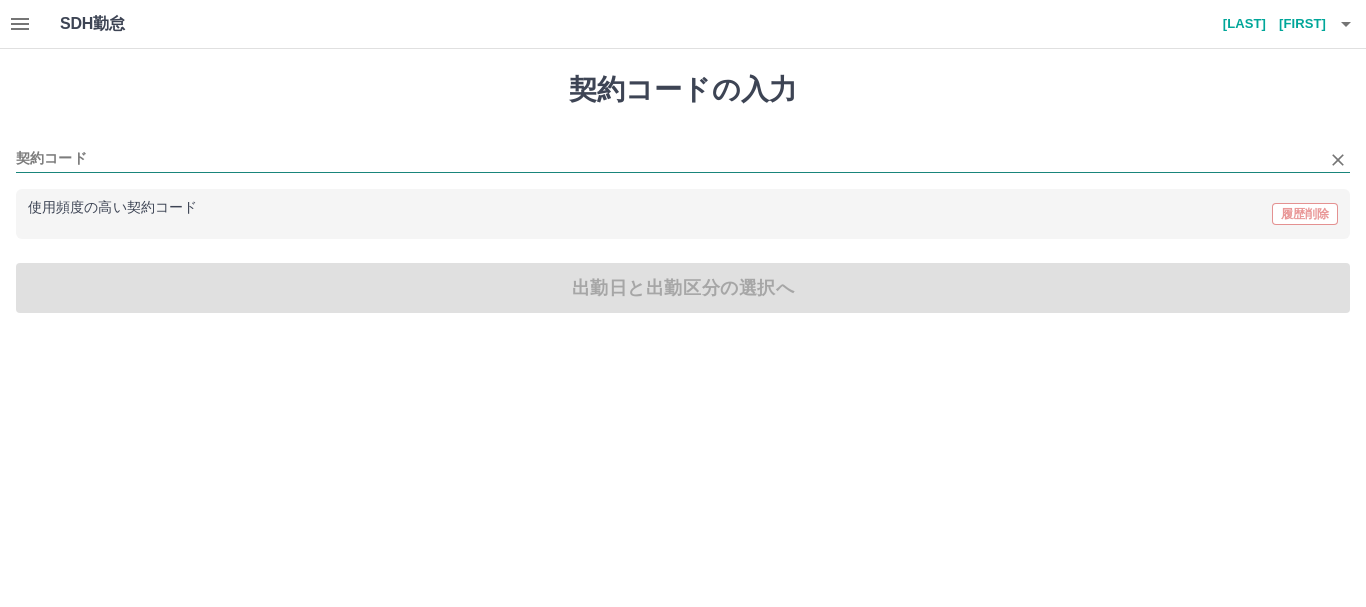 click on "契約コード" at bounding box center (668, 159) 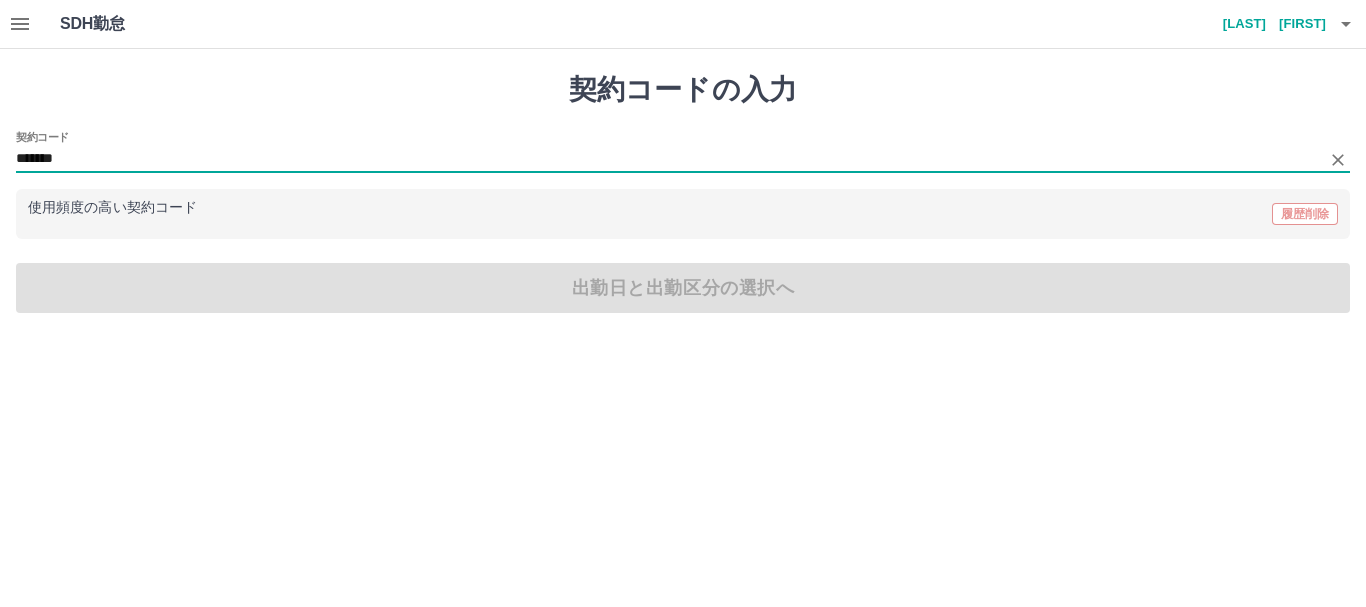 type on "*******" 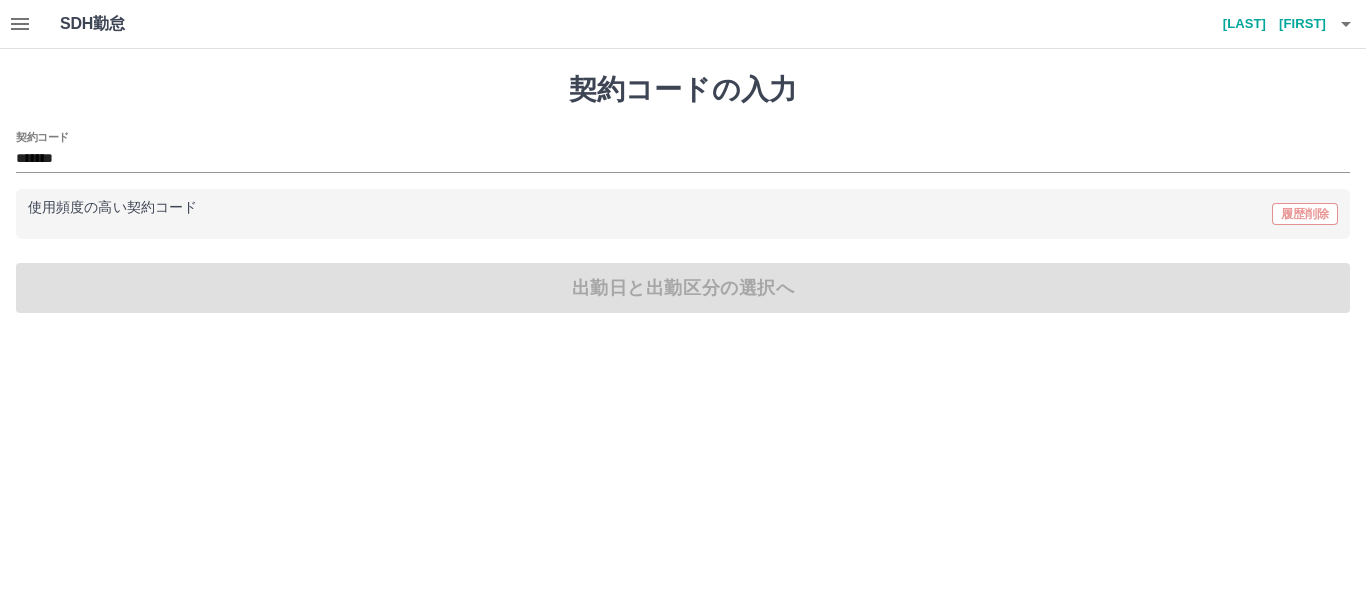 click on "契約コードの入力 契約コード ******* 使用頻度の高い契約コード 履歴削除 出勤日と出勤区分の選択へ" at bounding box center [683, 193] 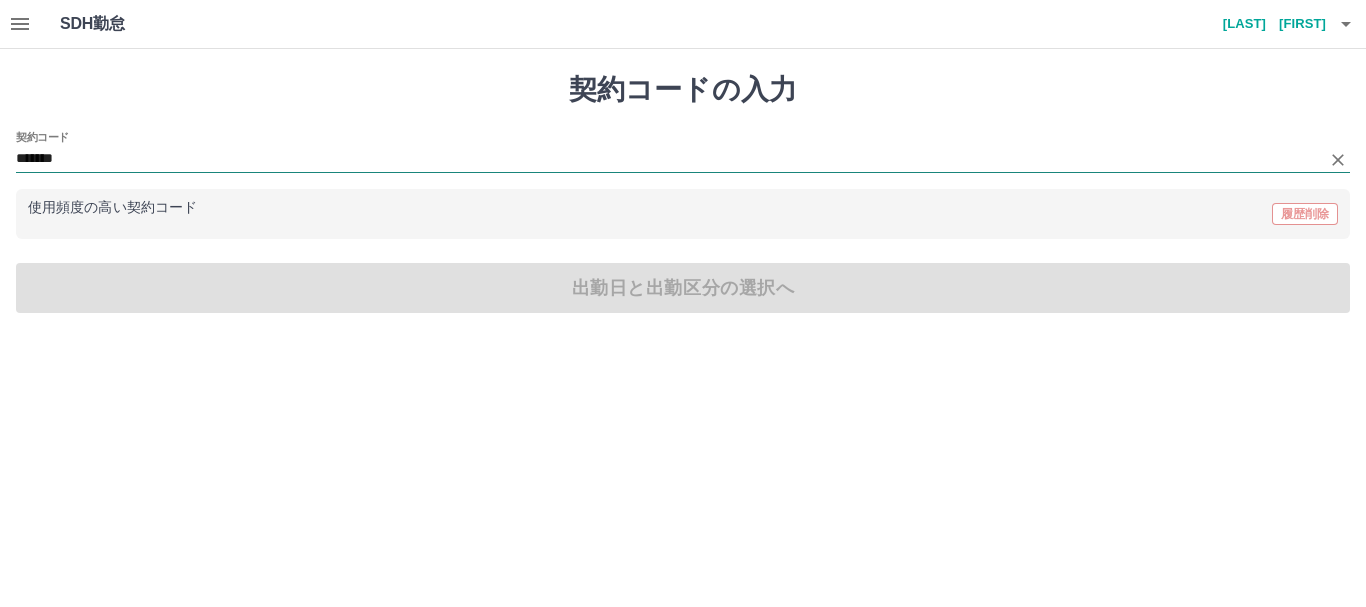 click on "*******" at bounding box center (668, 159) 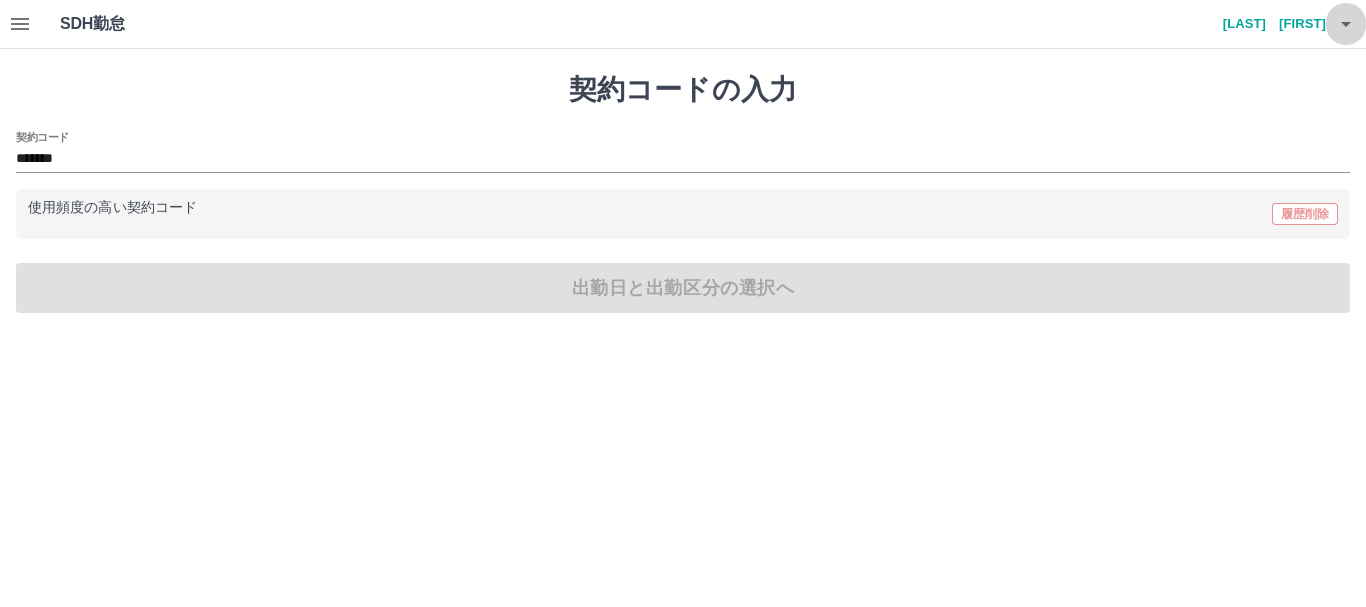 click 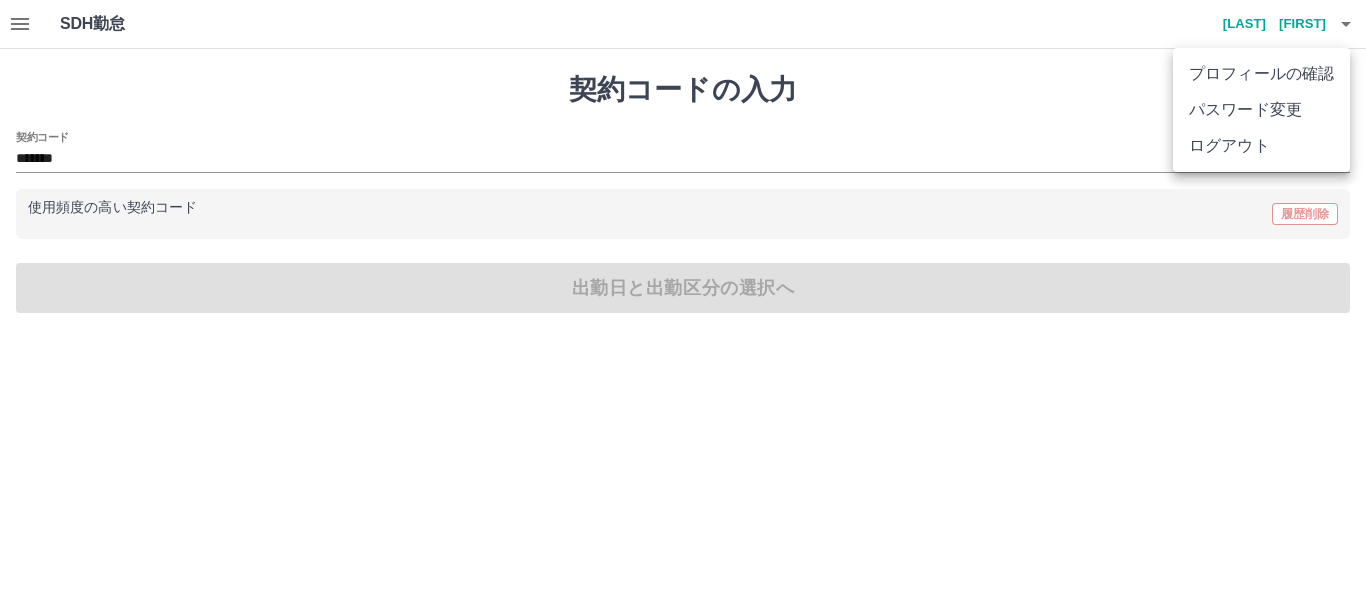 click at bounding box center [683, 303] 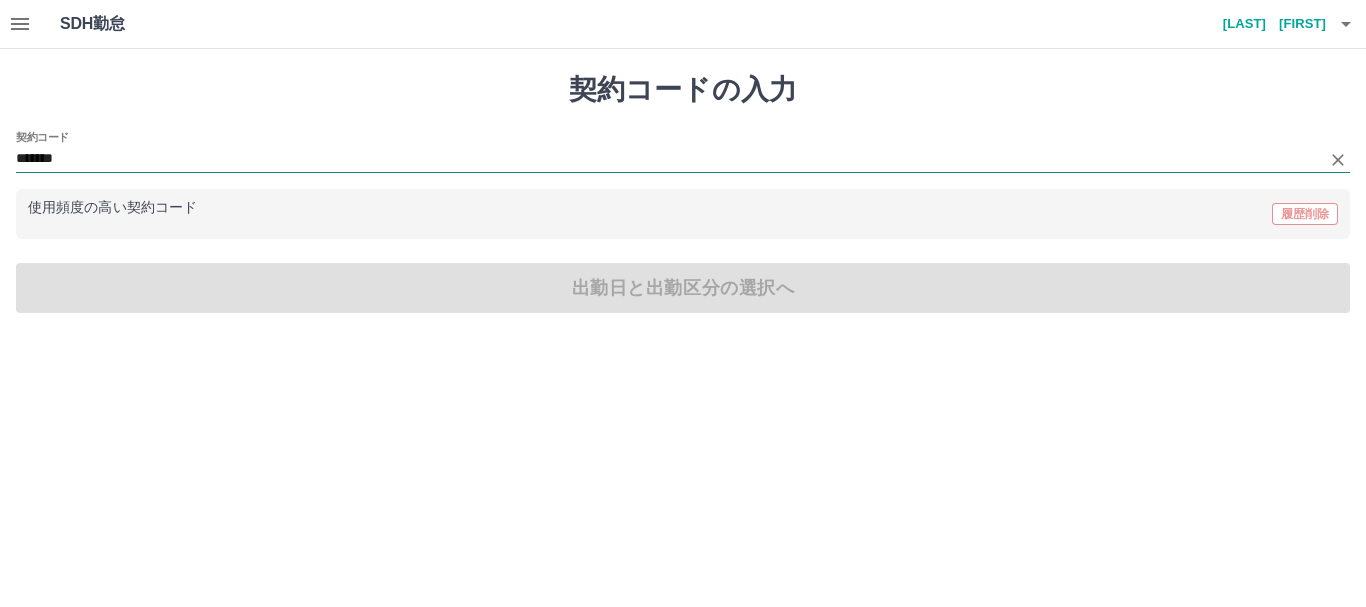 click on "*******" at bounding box center (668, 159) 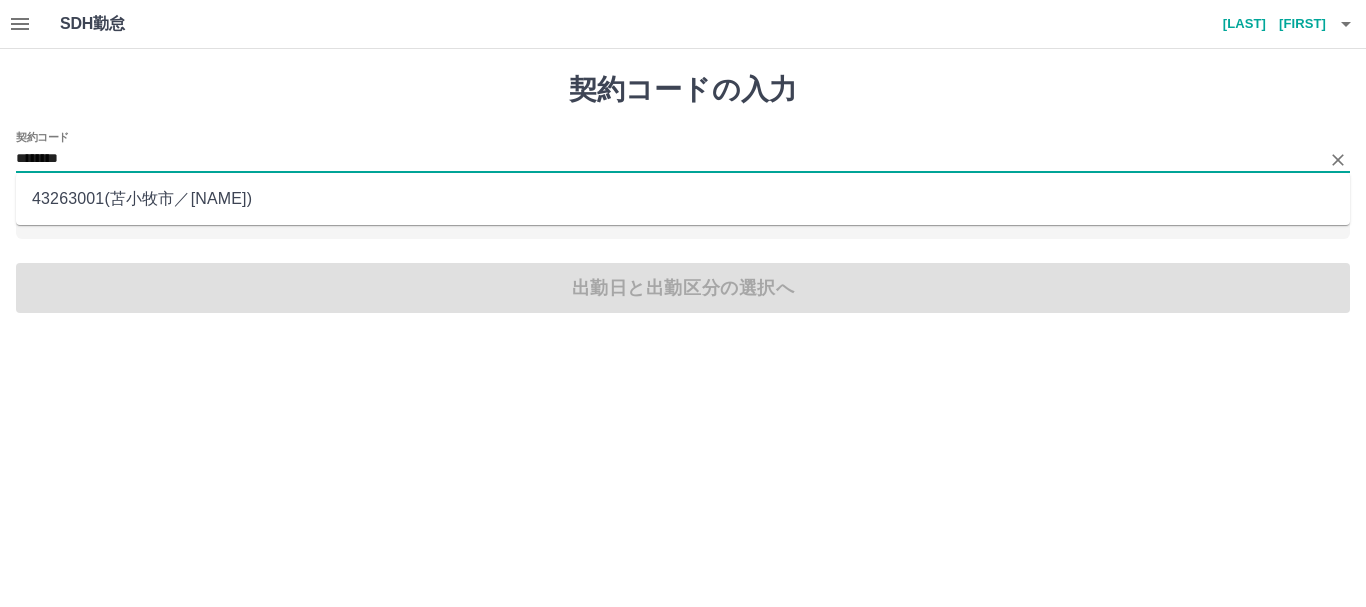 type on "********" 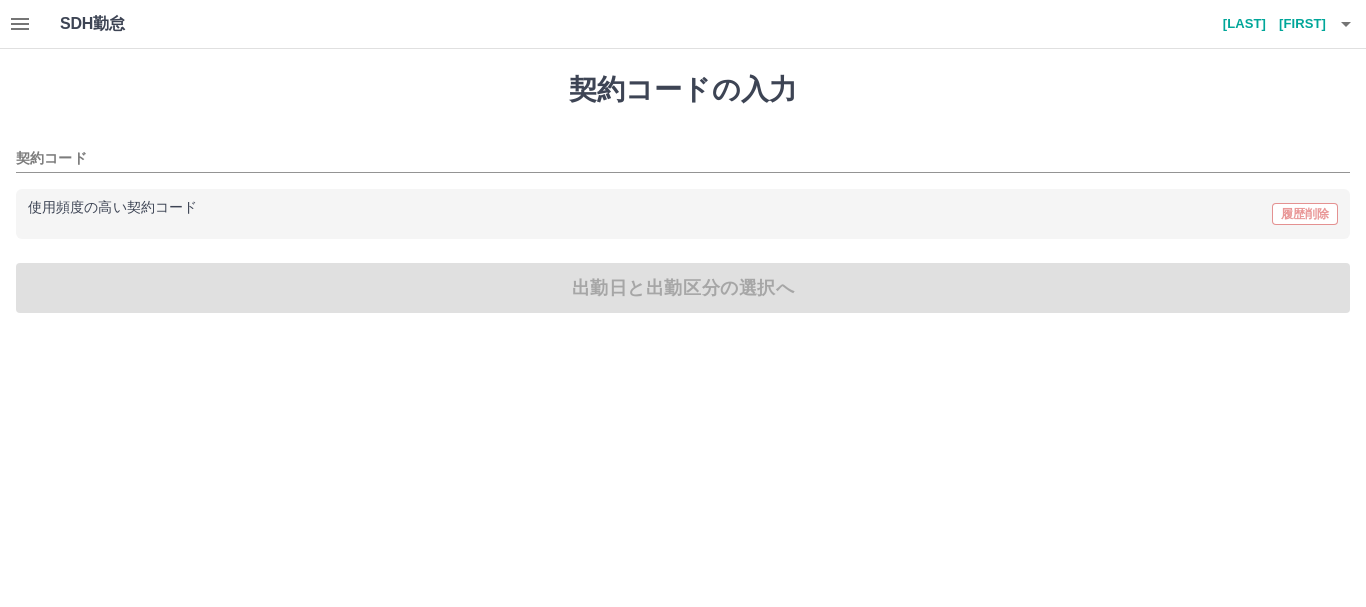 click on "契約コードの入力 契約コード 使用頻度の高い契約コード 履歴削除 出勤日と出勤区分の選択へ" at bounding box center (683, 193) 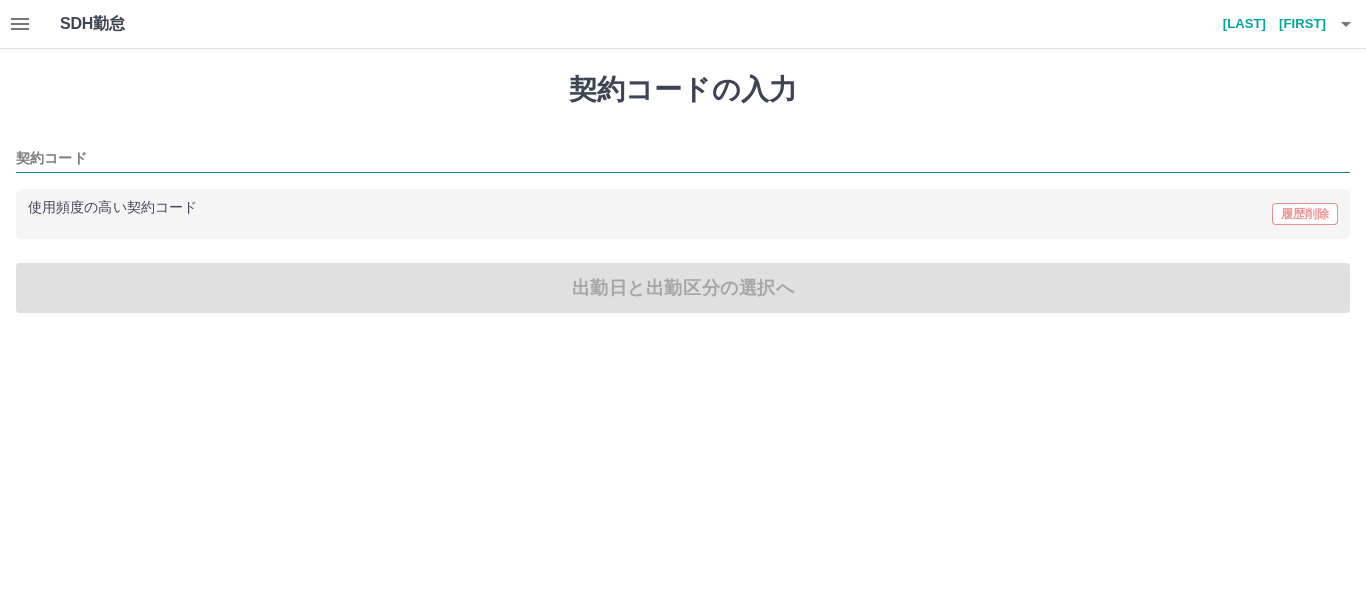 click on "契約コード" at bounding box center [683, 159] 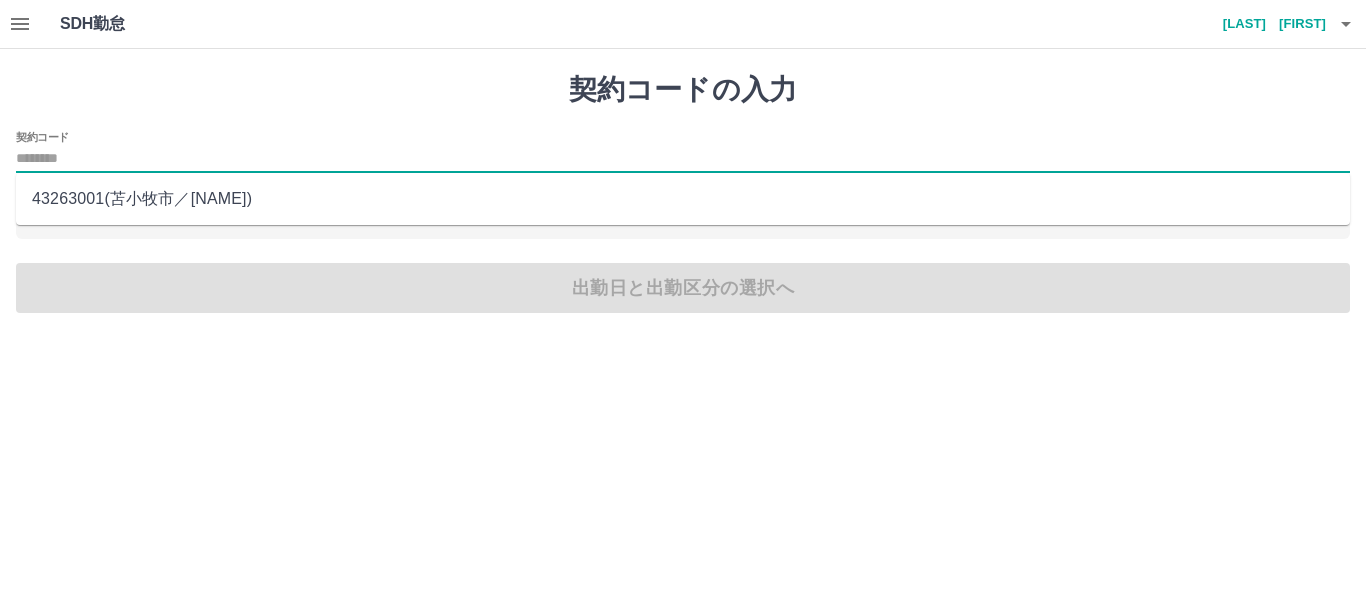 click on "43263001  ( [CITY] ／ [NAME] )" at bounding box center (683, 199) 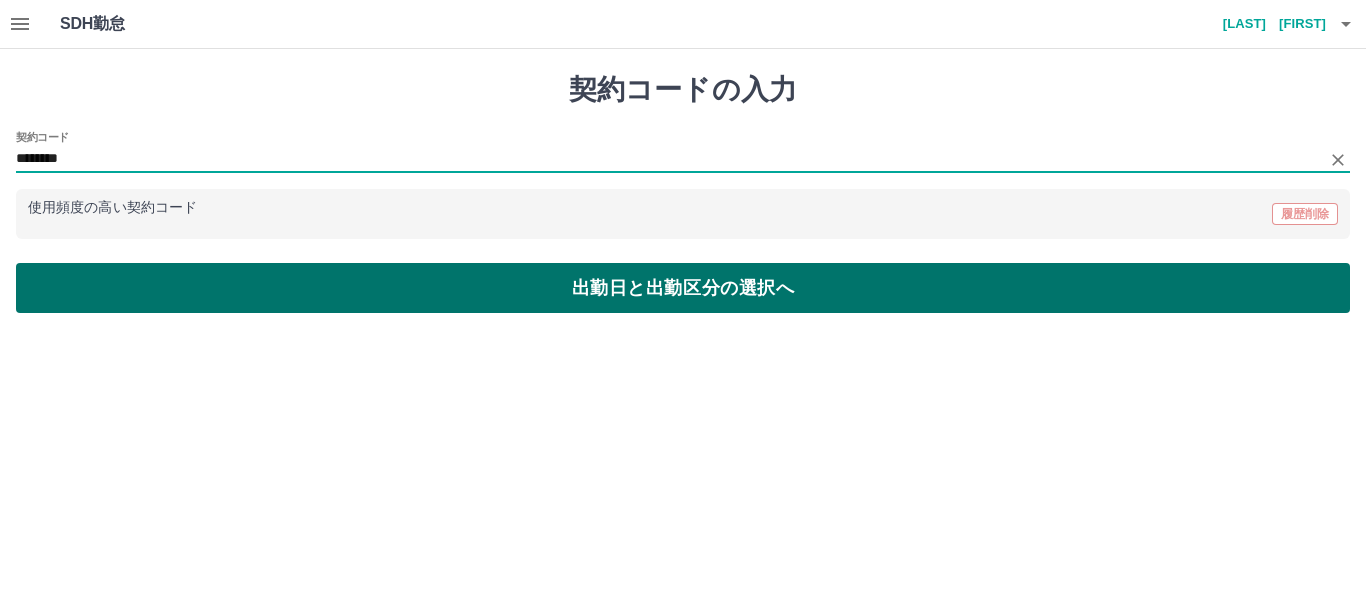 click on "出勤日と出勤区分の選択へ" at bounding box center [683, 288] 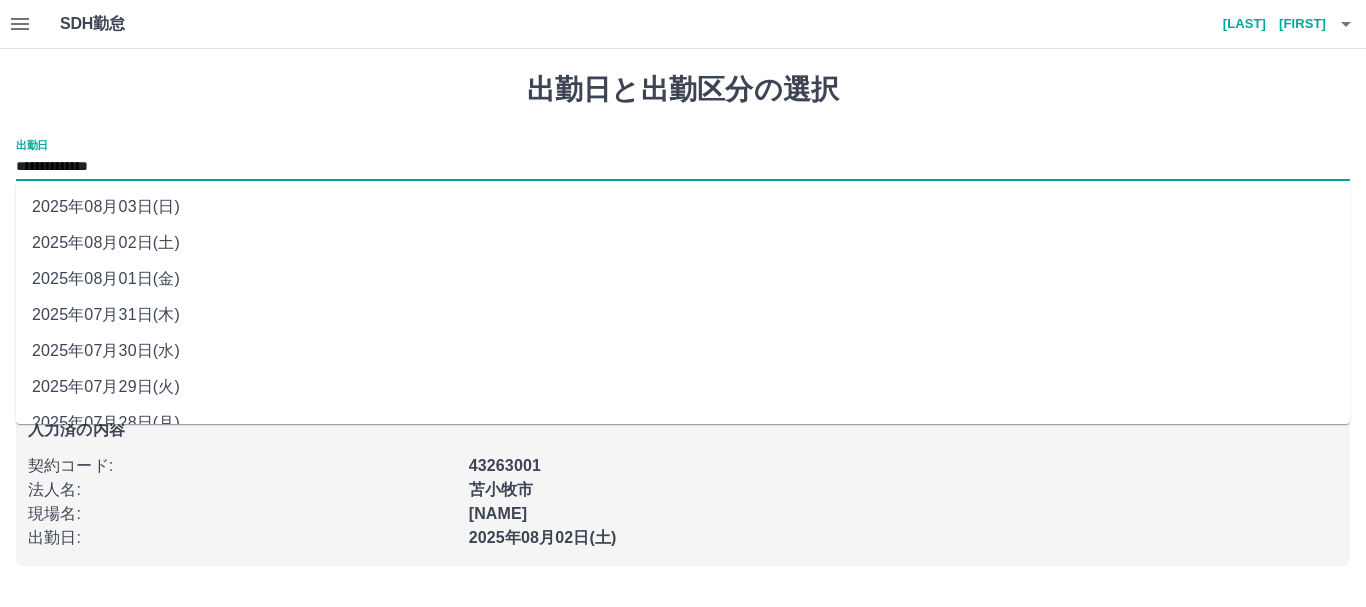 click on "**********" at bounding box center (683, 167) 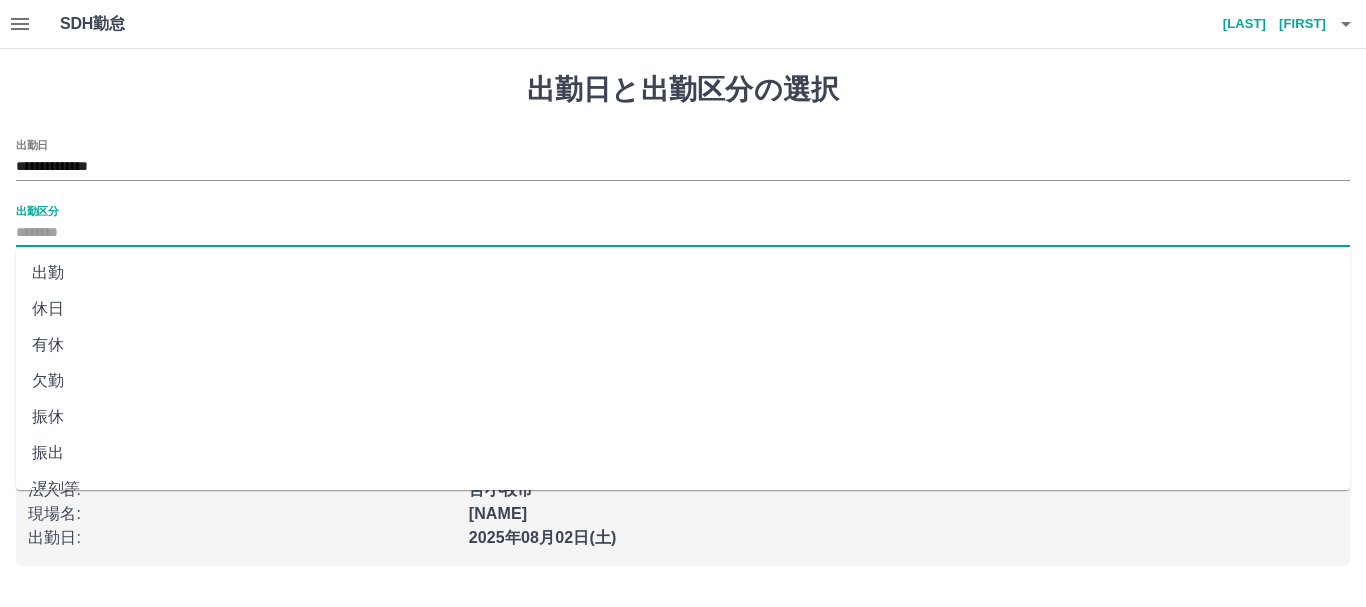 click on "出勤区分" at bounding box center (683, 233) 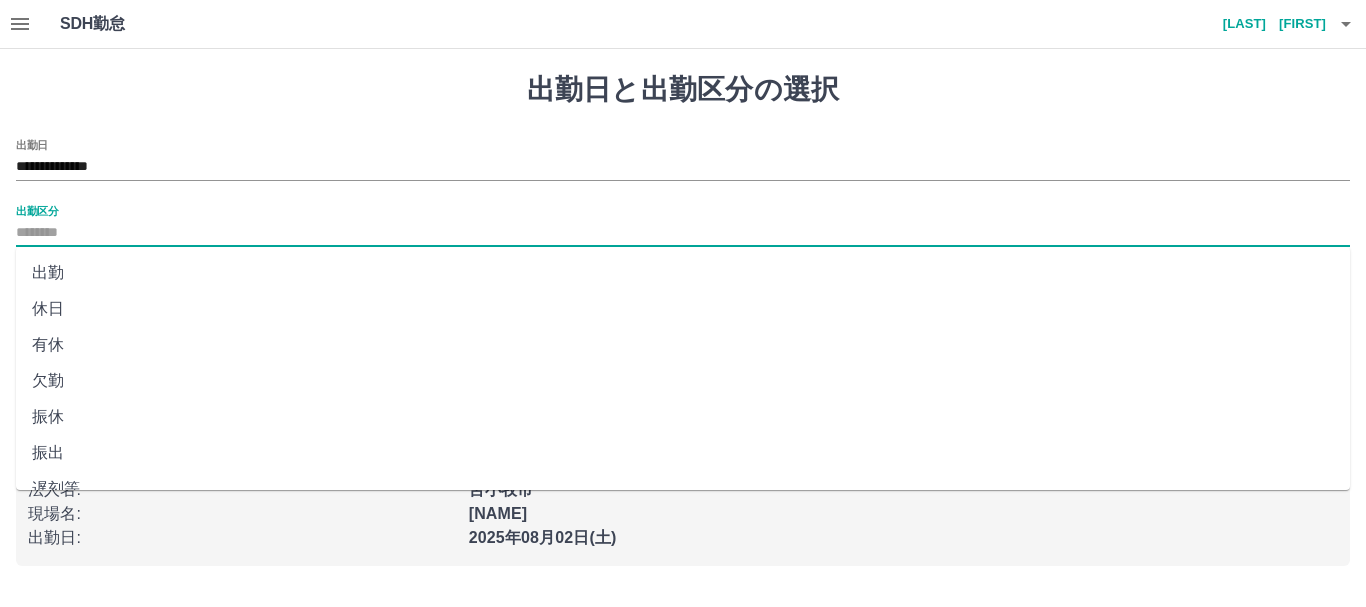 click on "出勤" at bounding box center (683, 273) 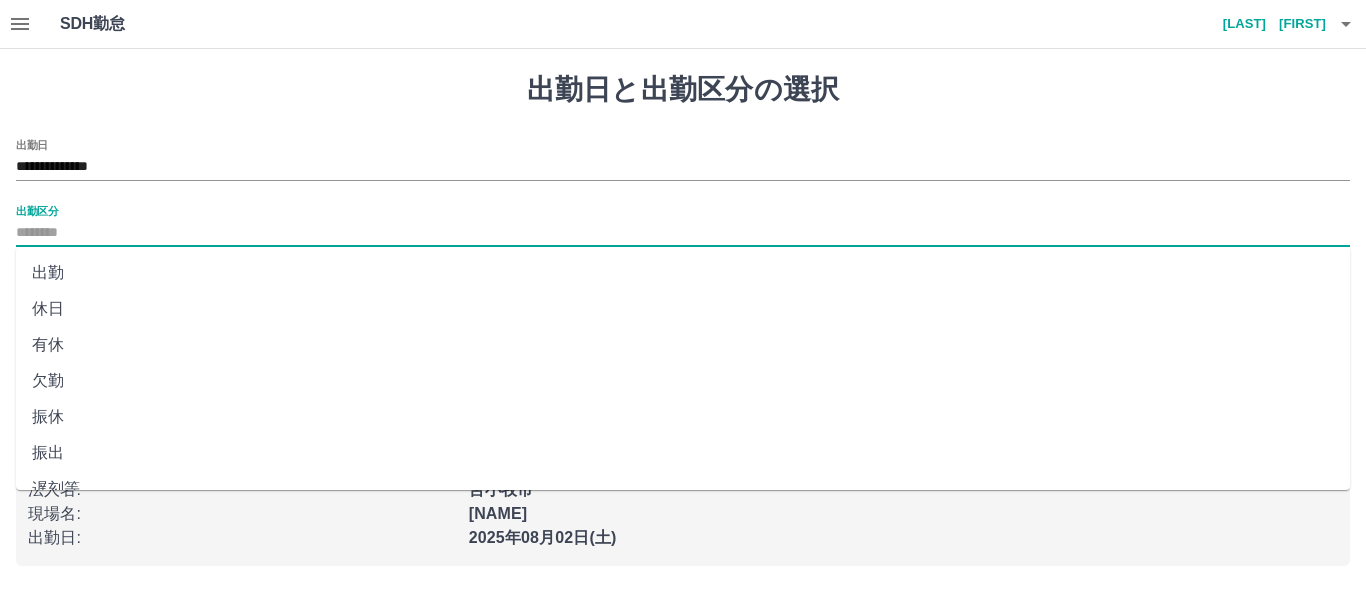 type on "**" 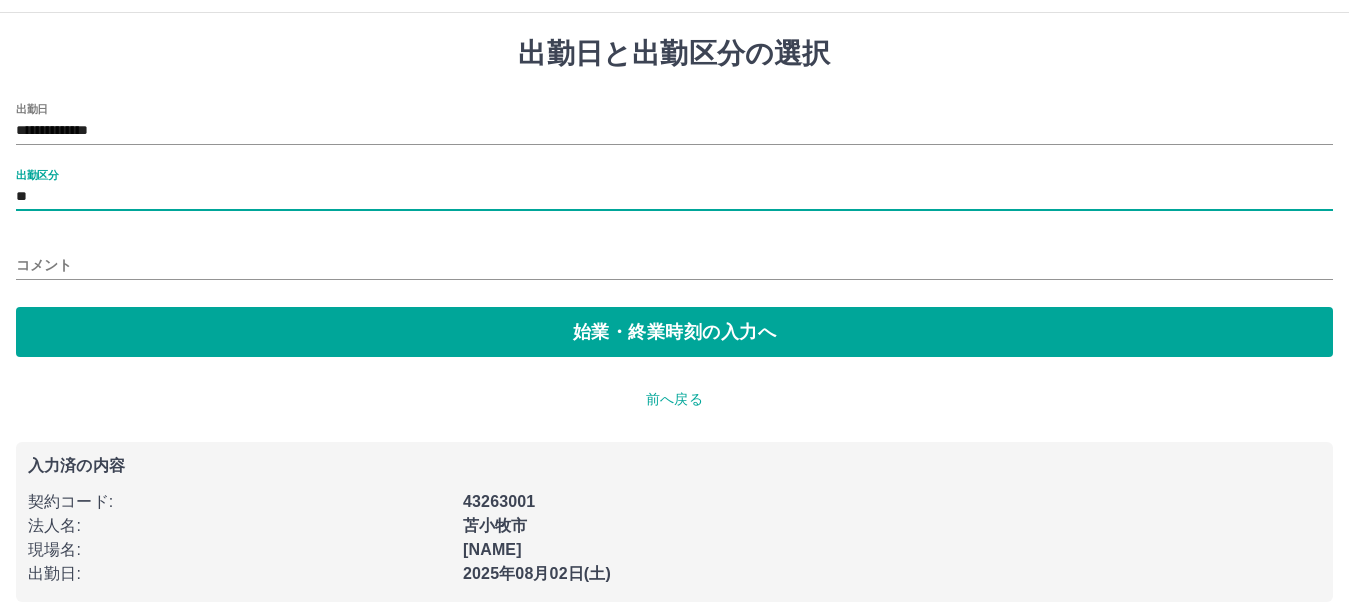 scroll, scrollTop: 55, scrollLeft: 0, axis: vertical 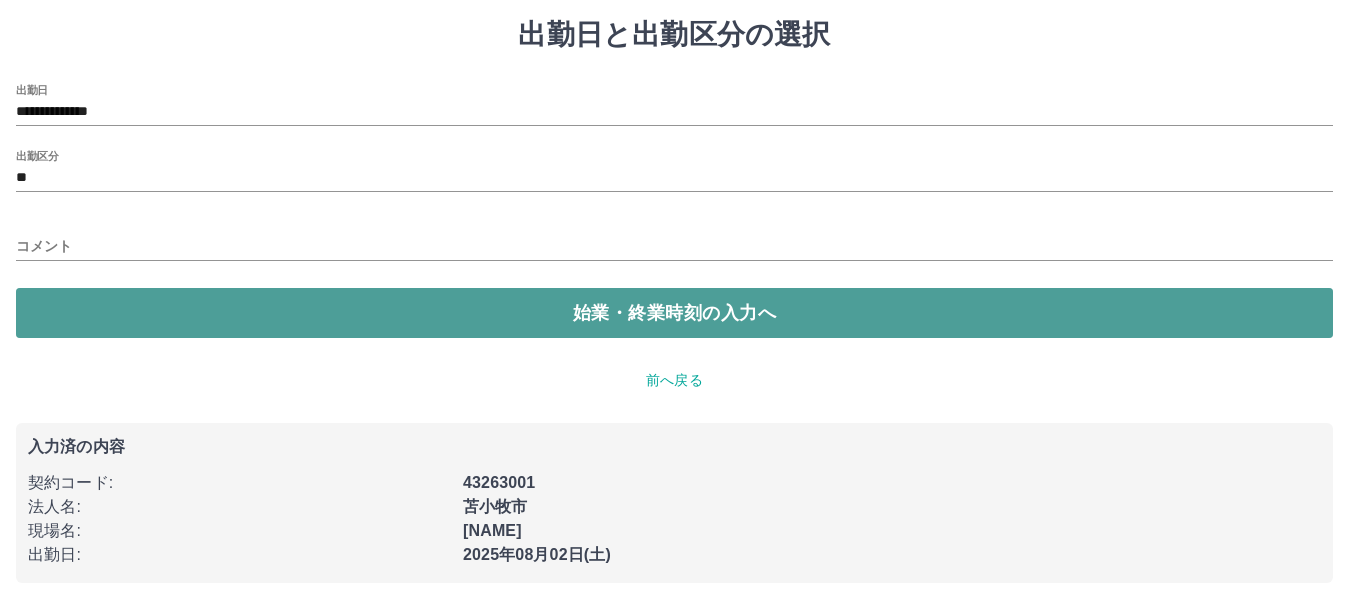 click on "始業・終業時刻の入力へ" at bounding box center (674, 313) 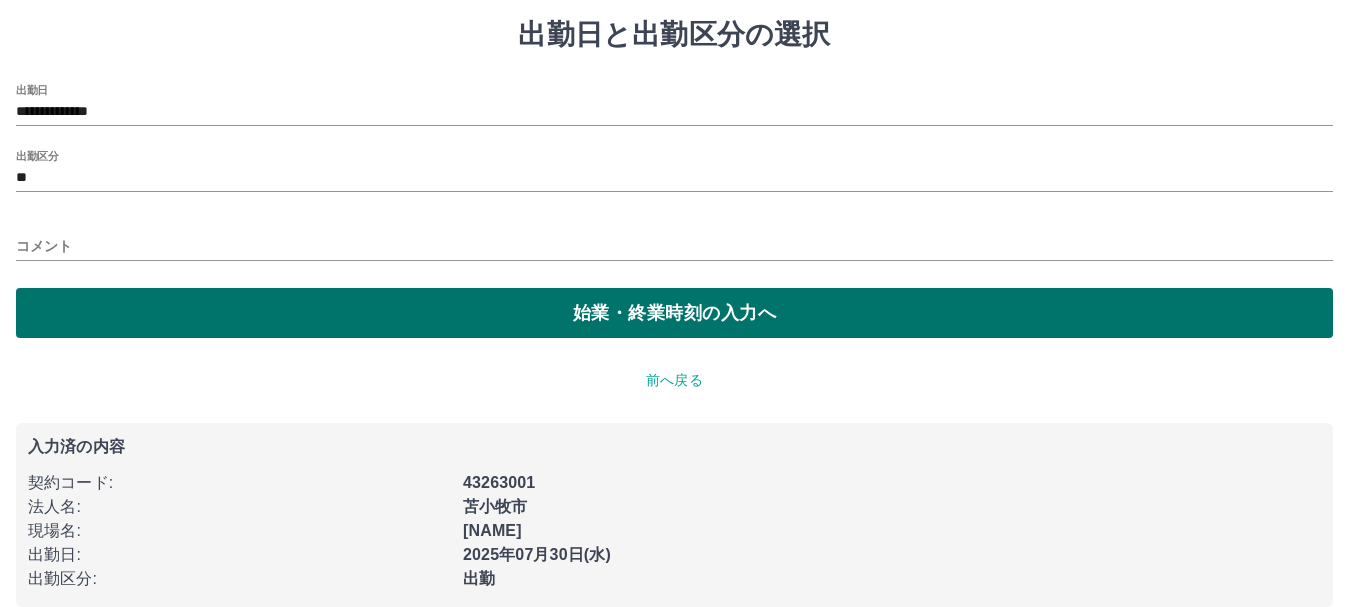 scroll, scrollTop: 0, scrollLeft: 0, axis: both 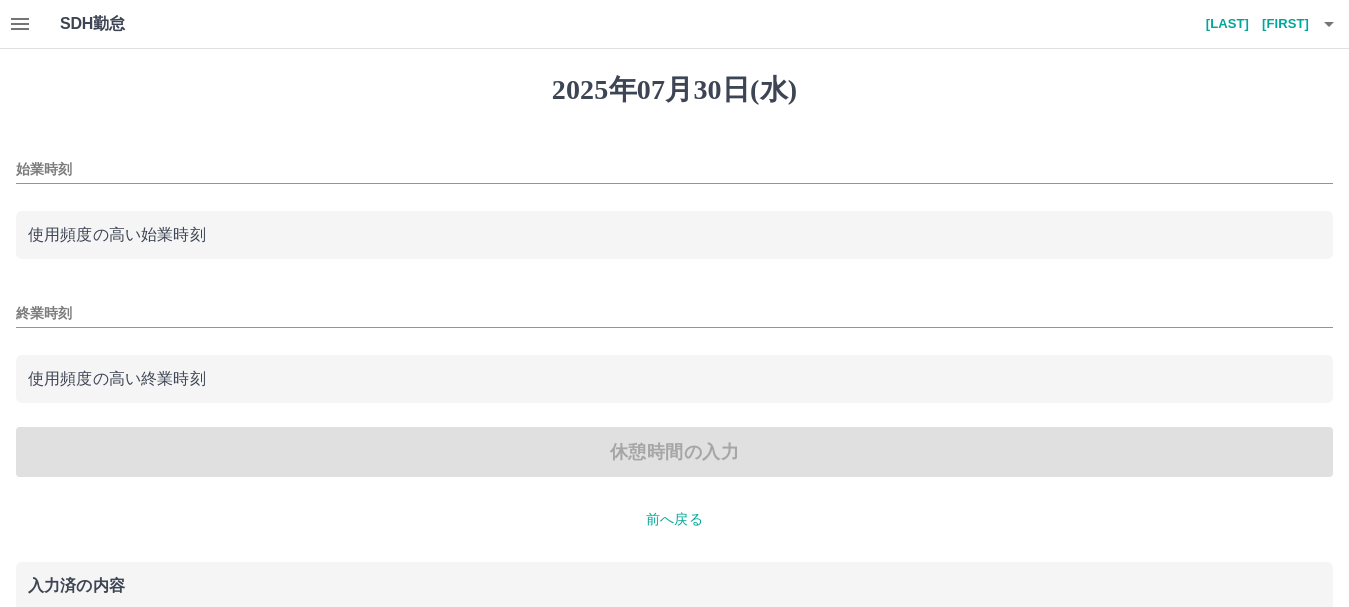 click on "始業時刻" at bounding box center (674, 169) 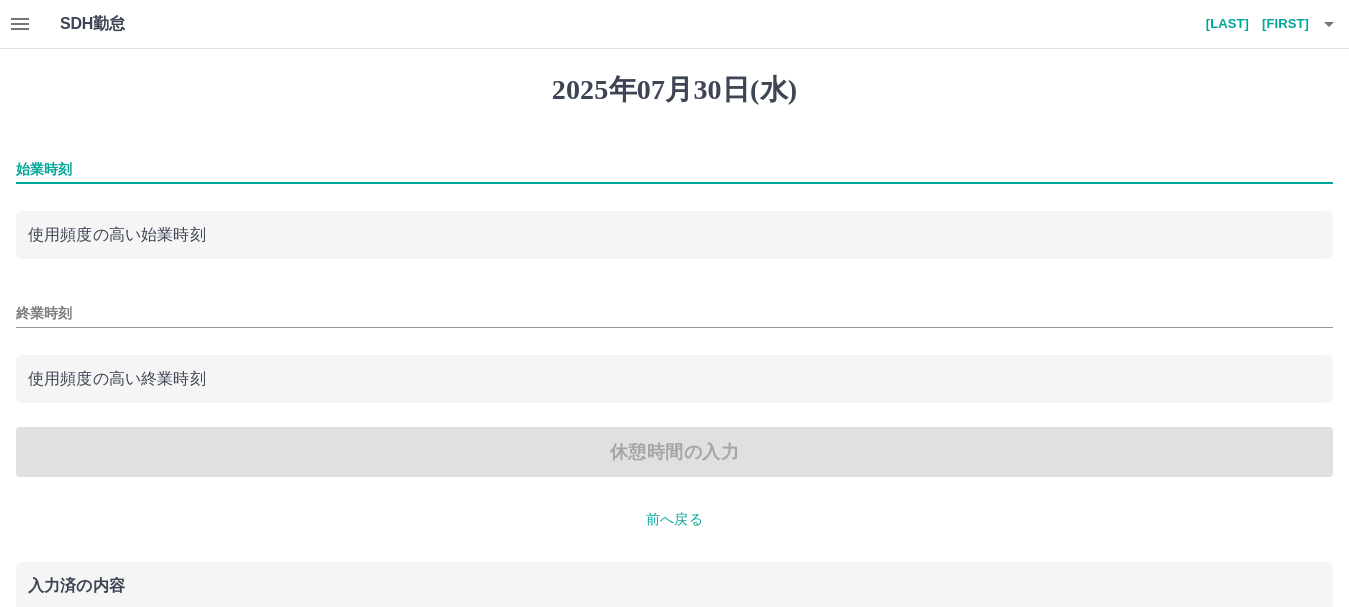 click on "始業時刻" at bounding box center (674, 169) 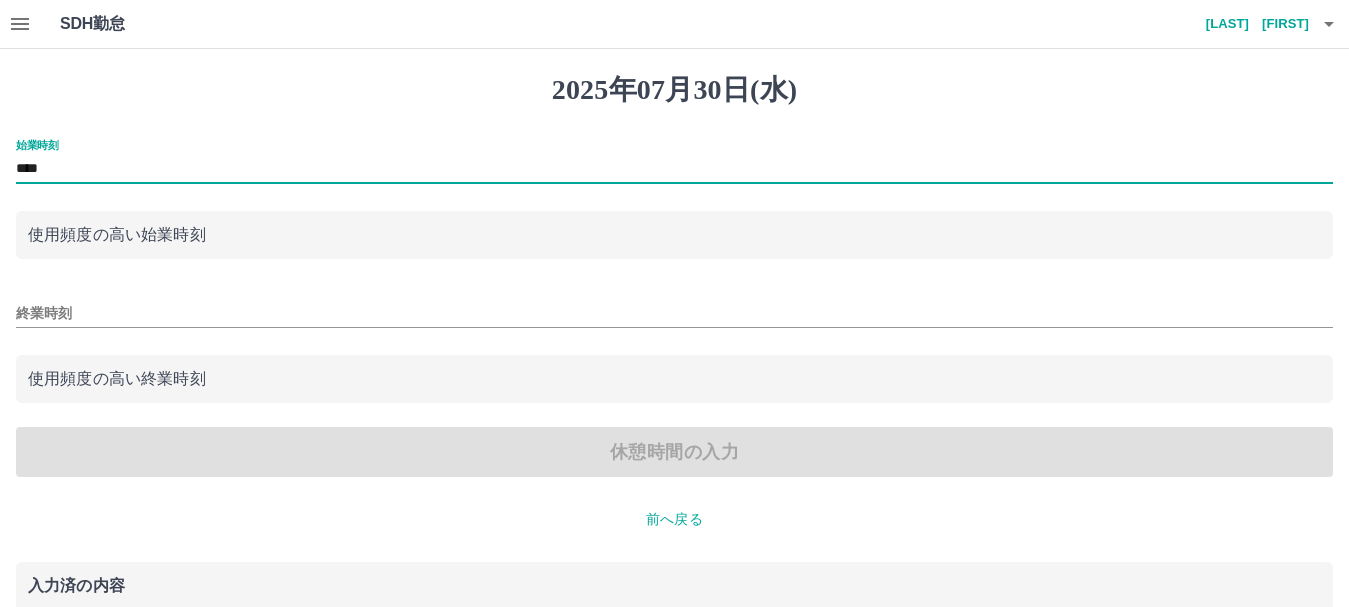 type on "****" 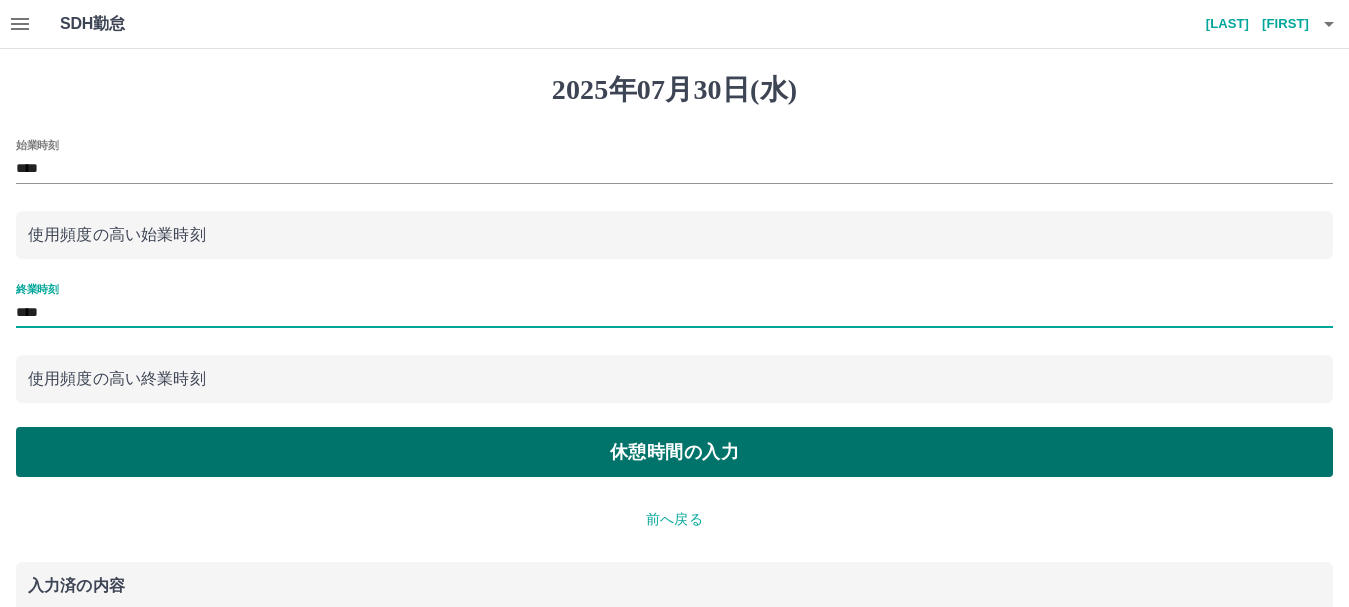 type on "****" 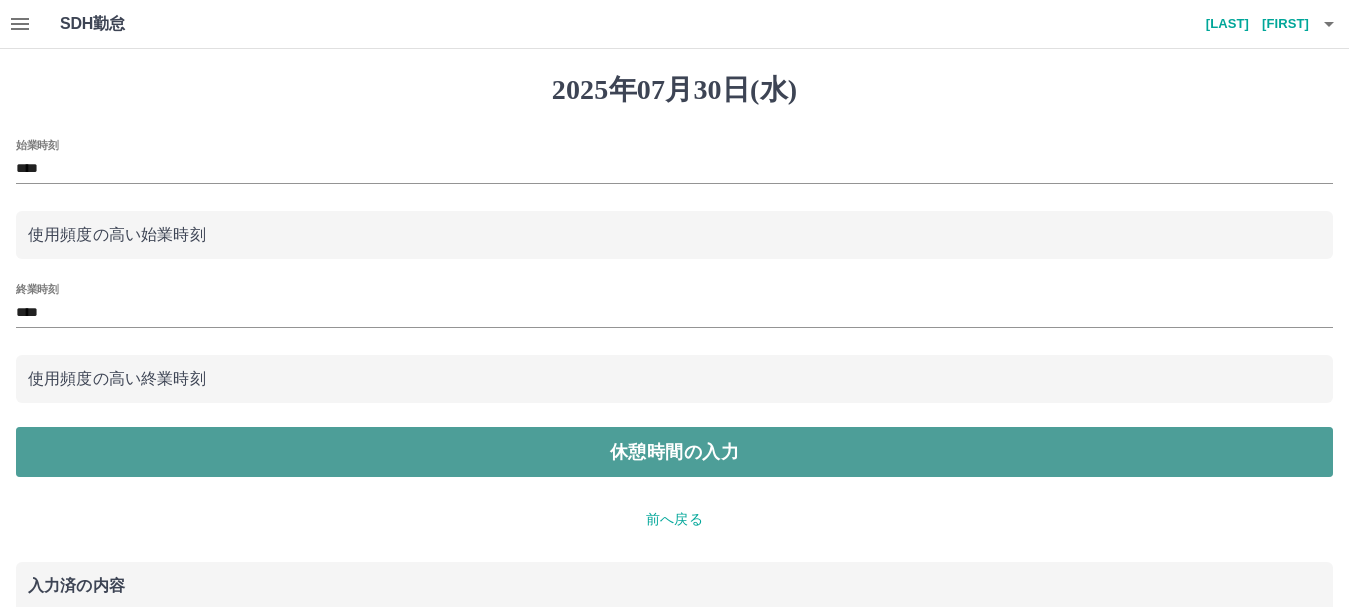 click on "休憩時間の入力" at bounding box center (674, 452) 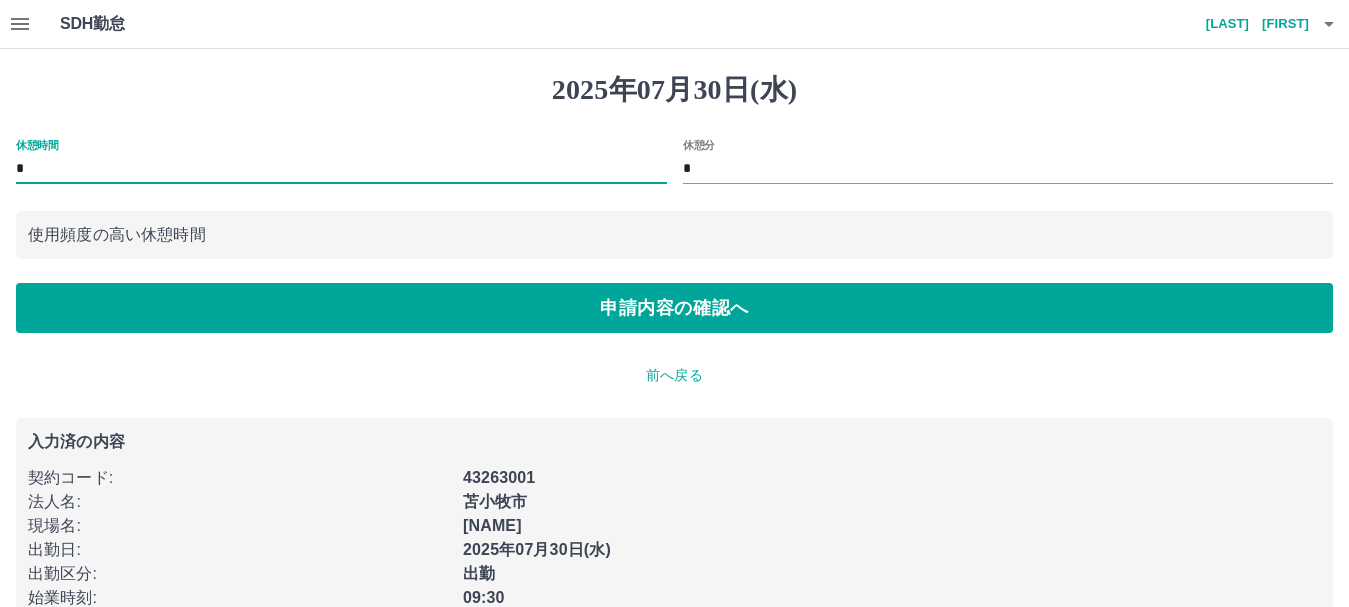 click on "*" at bounding box center (341, 169) 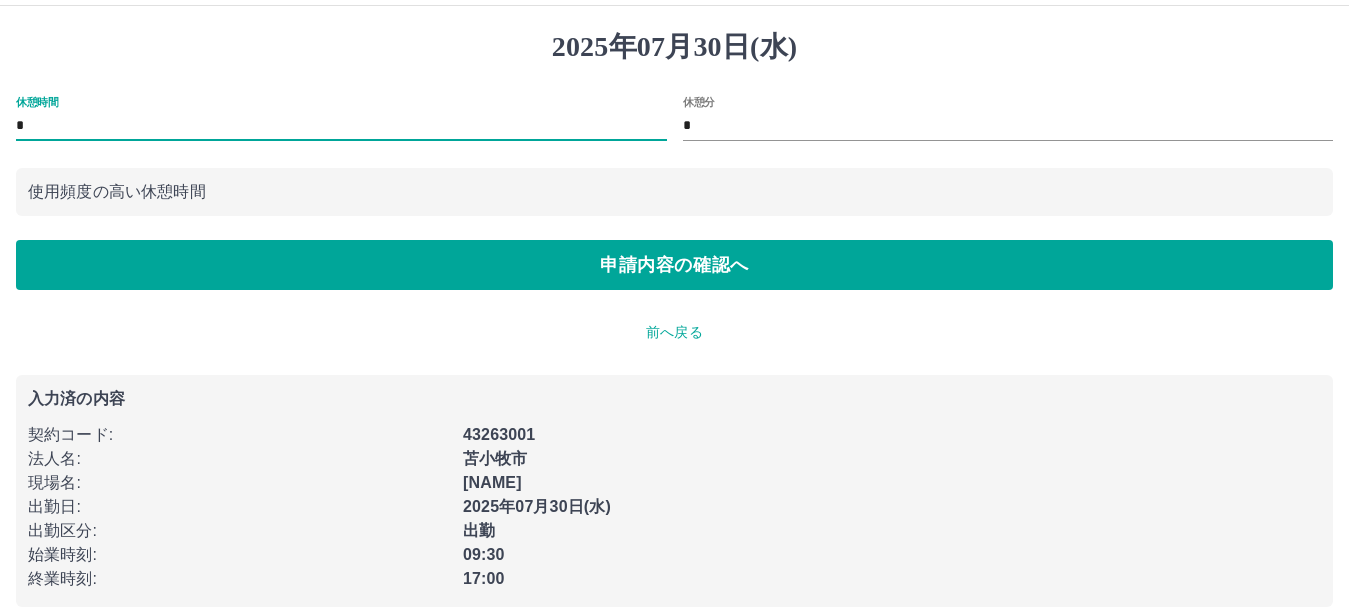 scroll, scrollTop: 67, scrollLeft: 0, axis: vertical 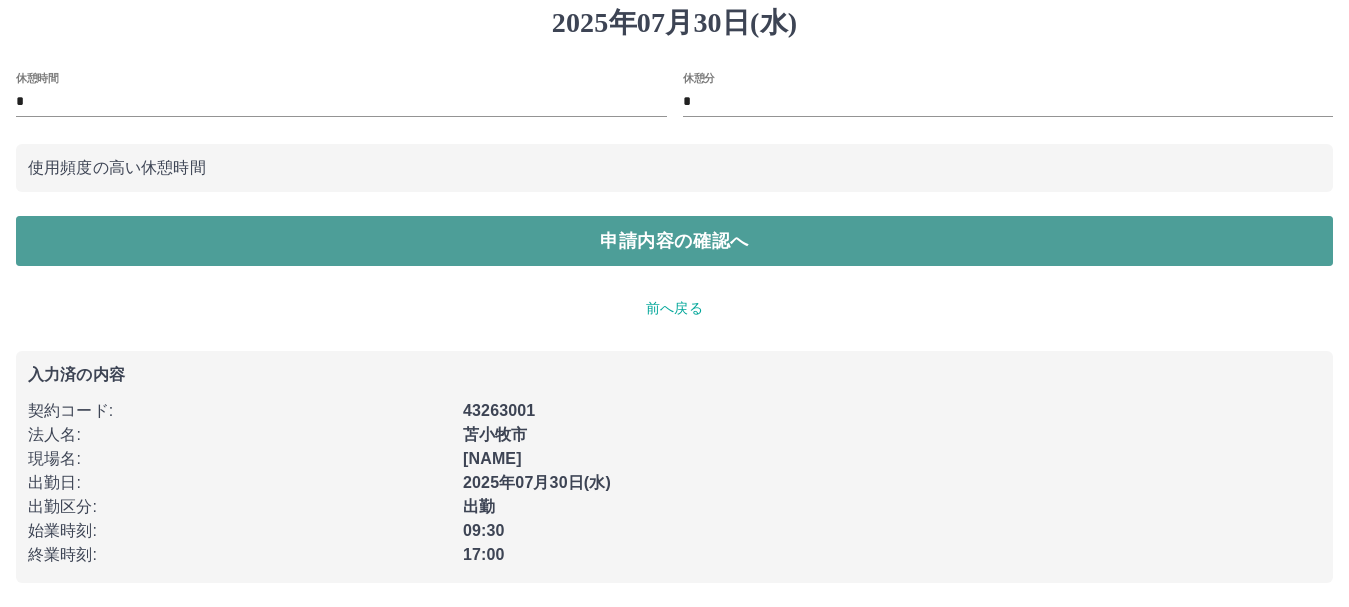 click on "申請内容の確認へ" at bounding box center (674, 241) 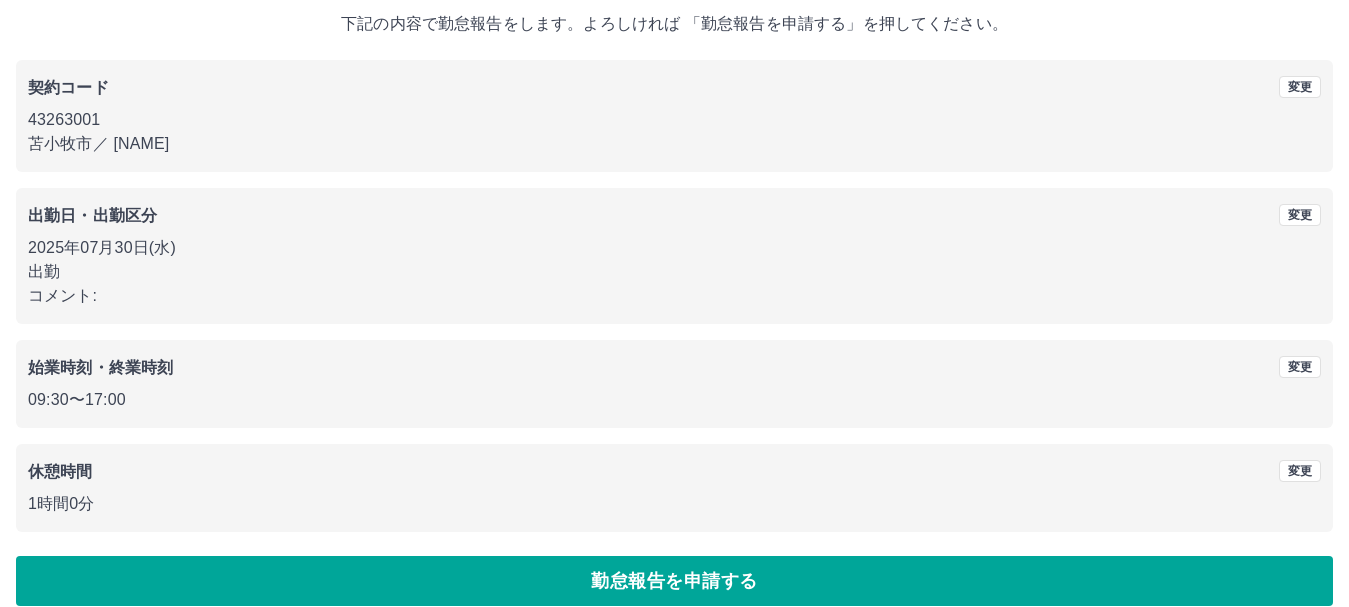 scroll, scrollTop: 142, scrollLeft: 0, axis: vertical 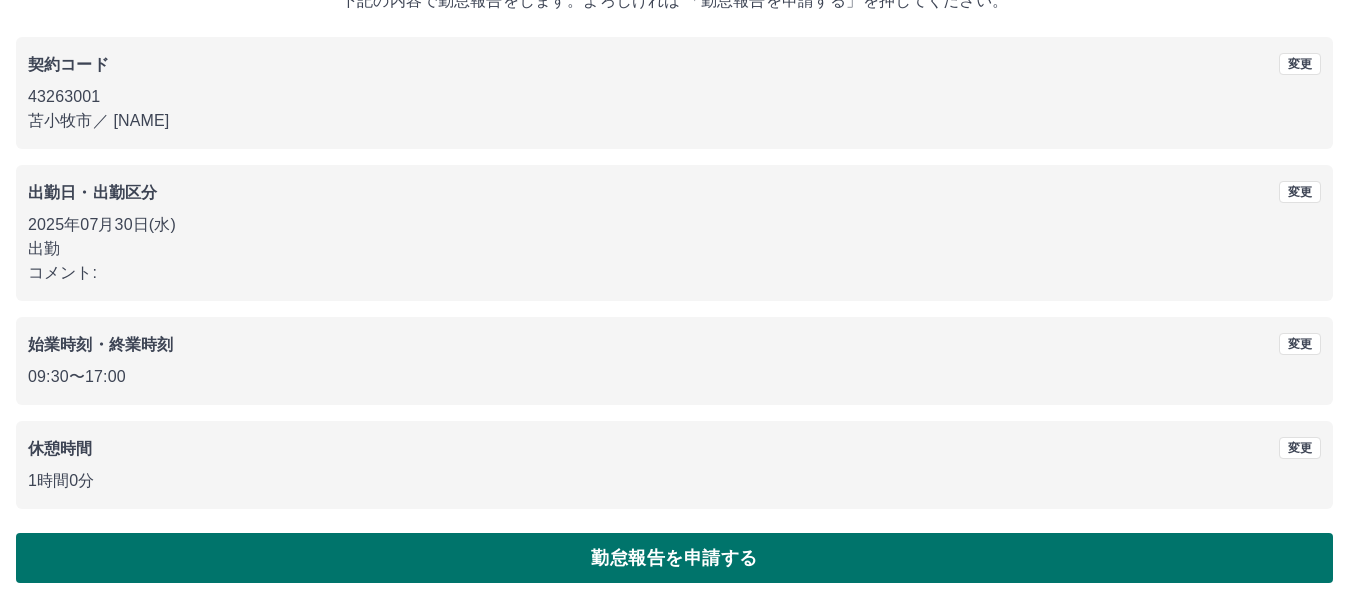 click on "勤怠報告を申請する" at bounding box center [674, 558] 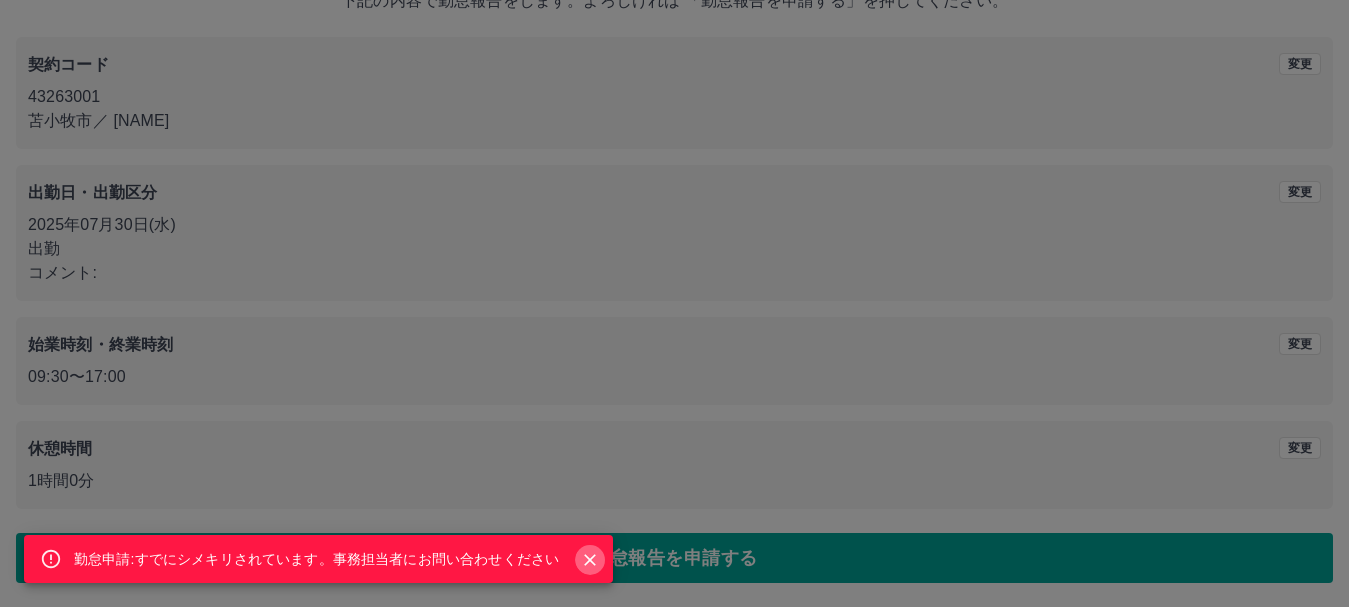 click 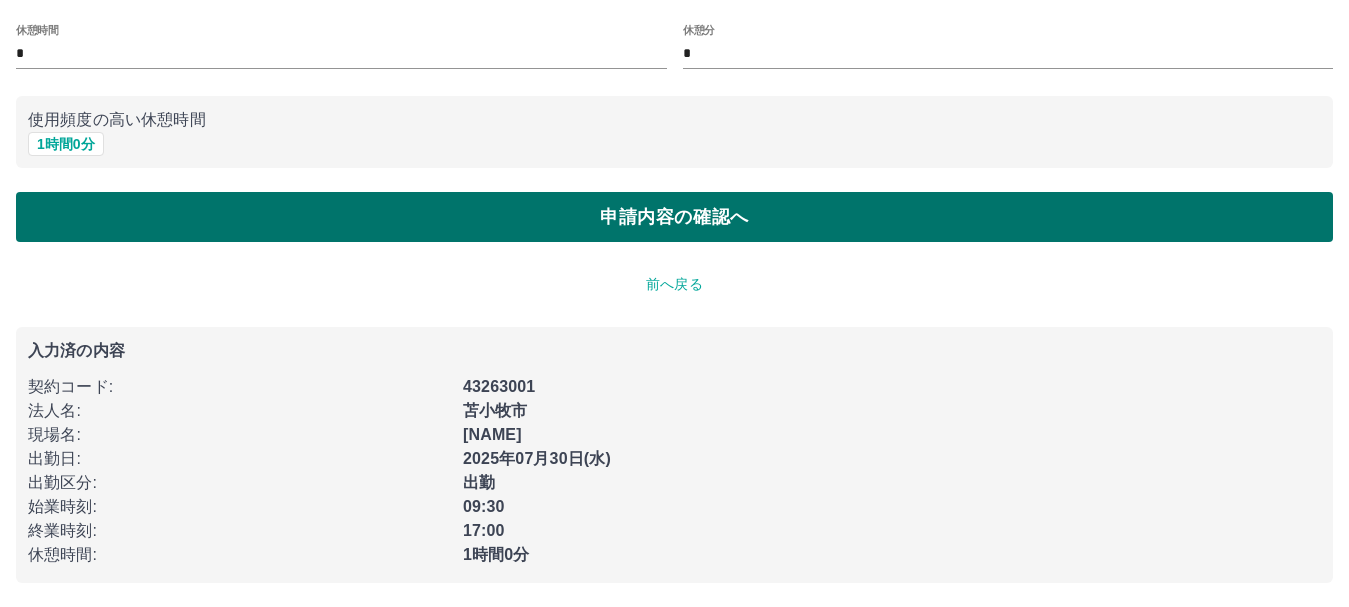 scroll, scrollTop: 0, scrollLeft: 0, axis: both 